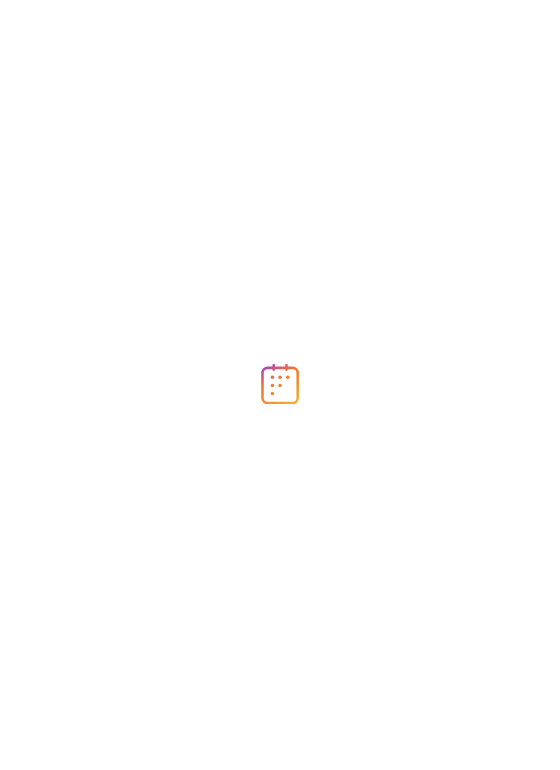 scroll, scrollTop: 0, scrollLeft: 0, axis: both 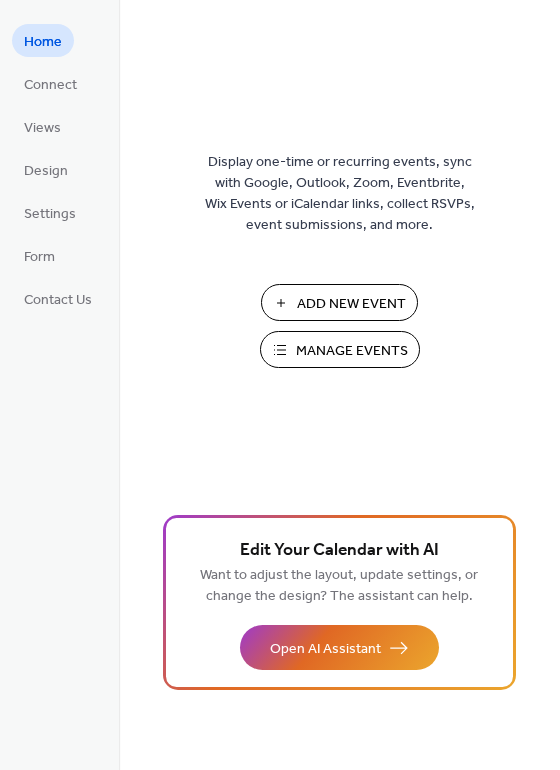 click on "Add New Event" at bounding box center [351, 304] 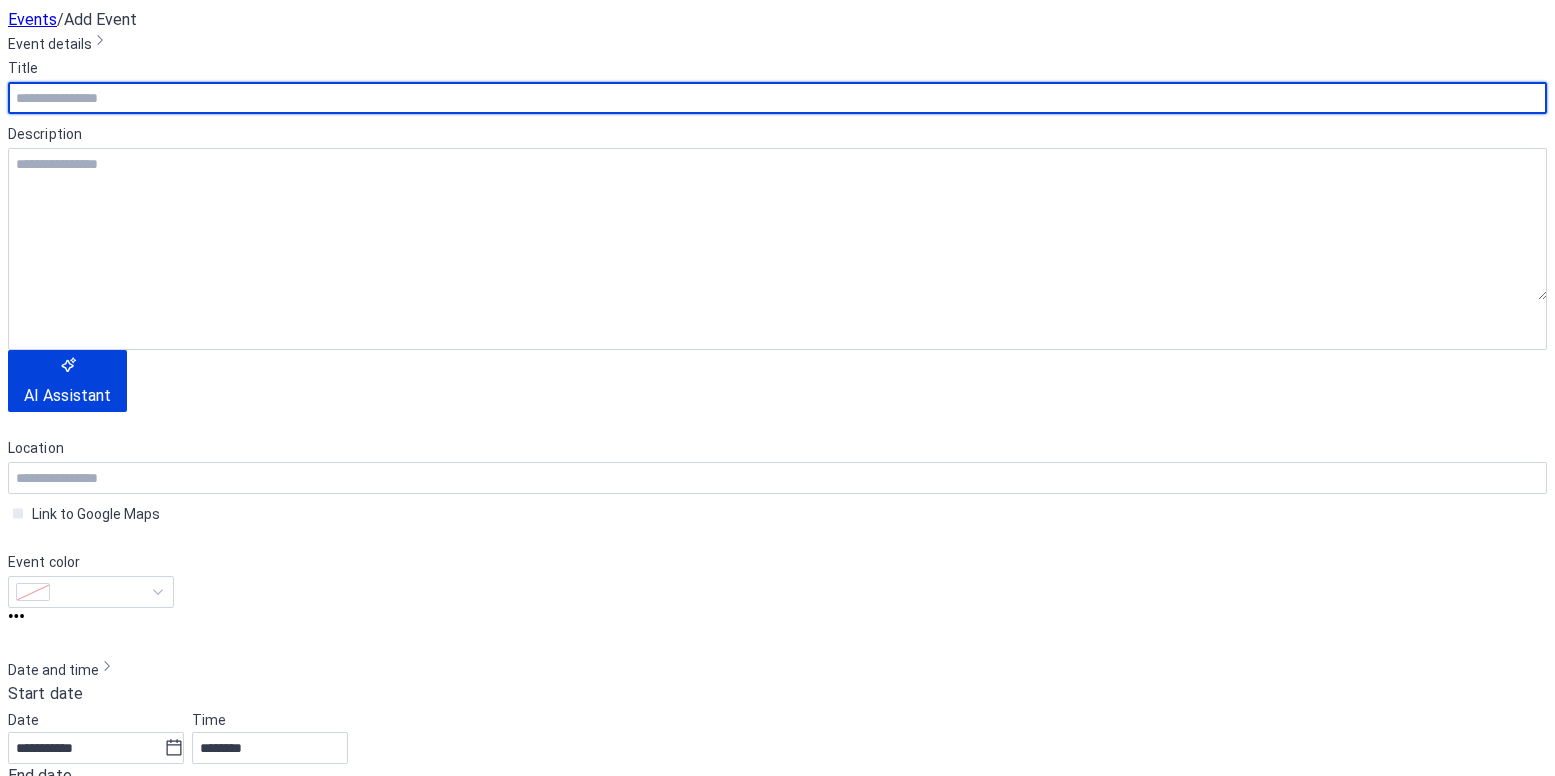 scroll, scrollTop: 0, scrollLeft: 0, axis: both 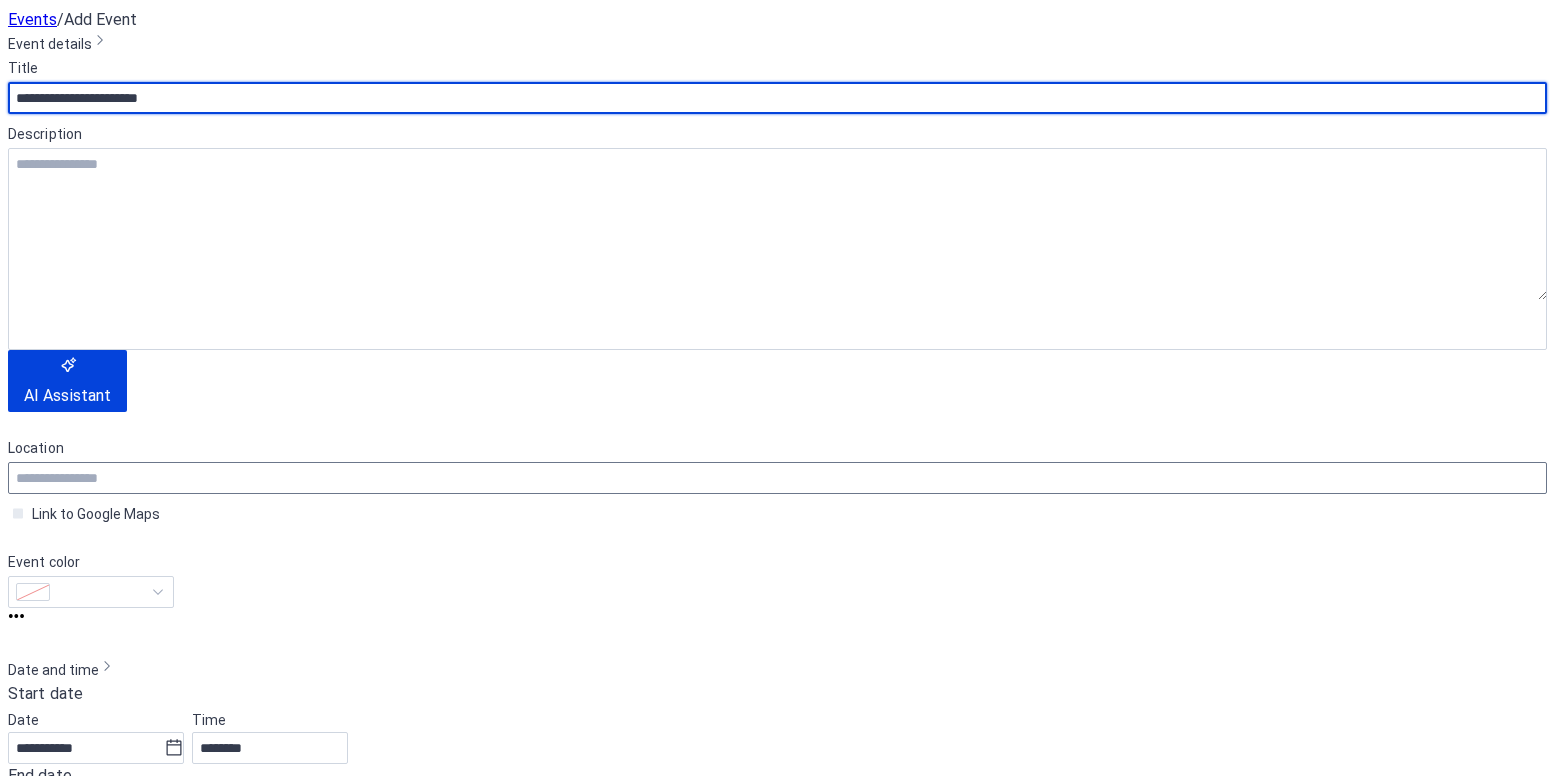 type on "**********" 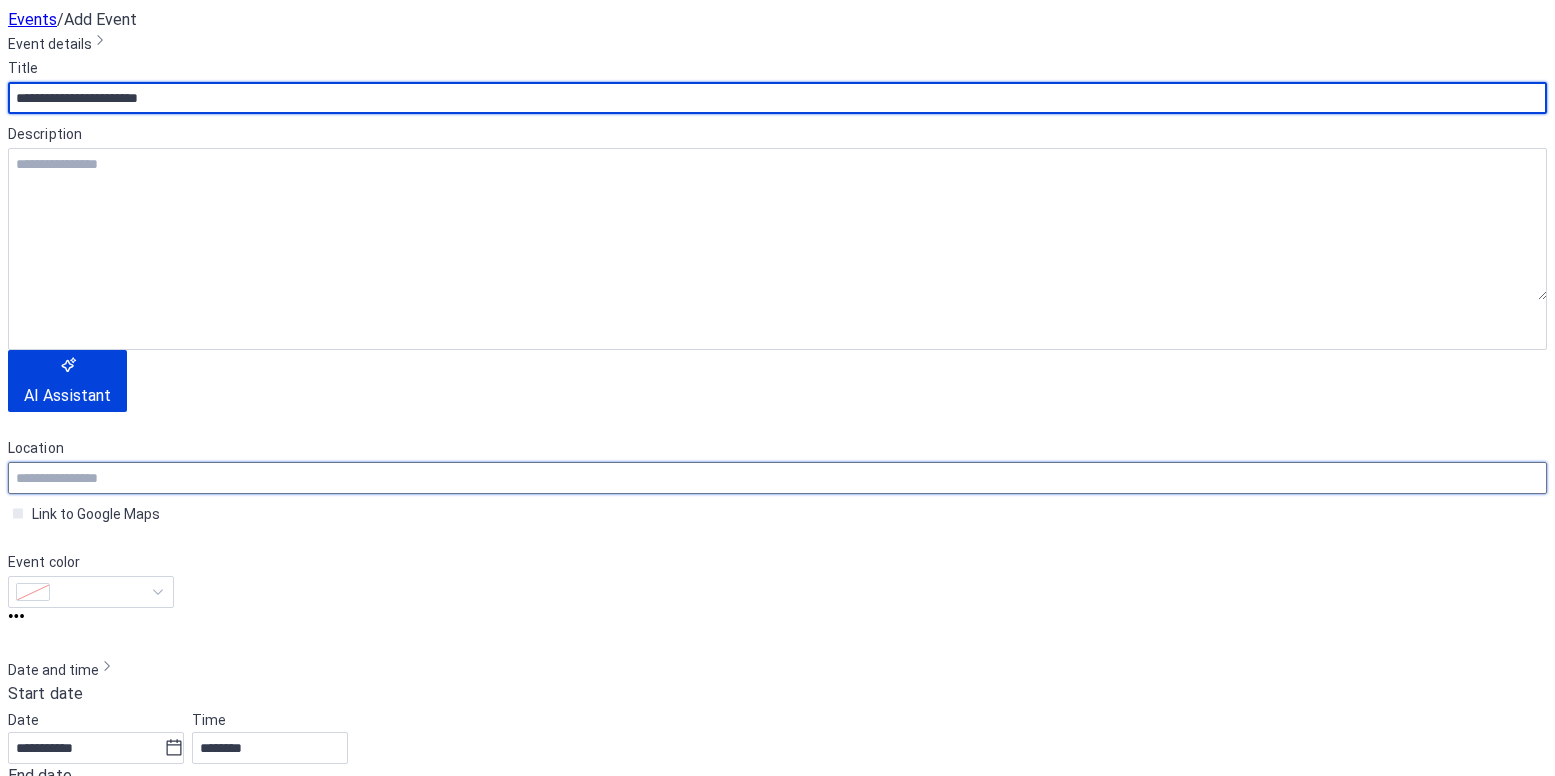 click at bounding box center [777, 478] 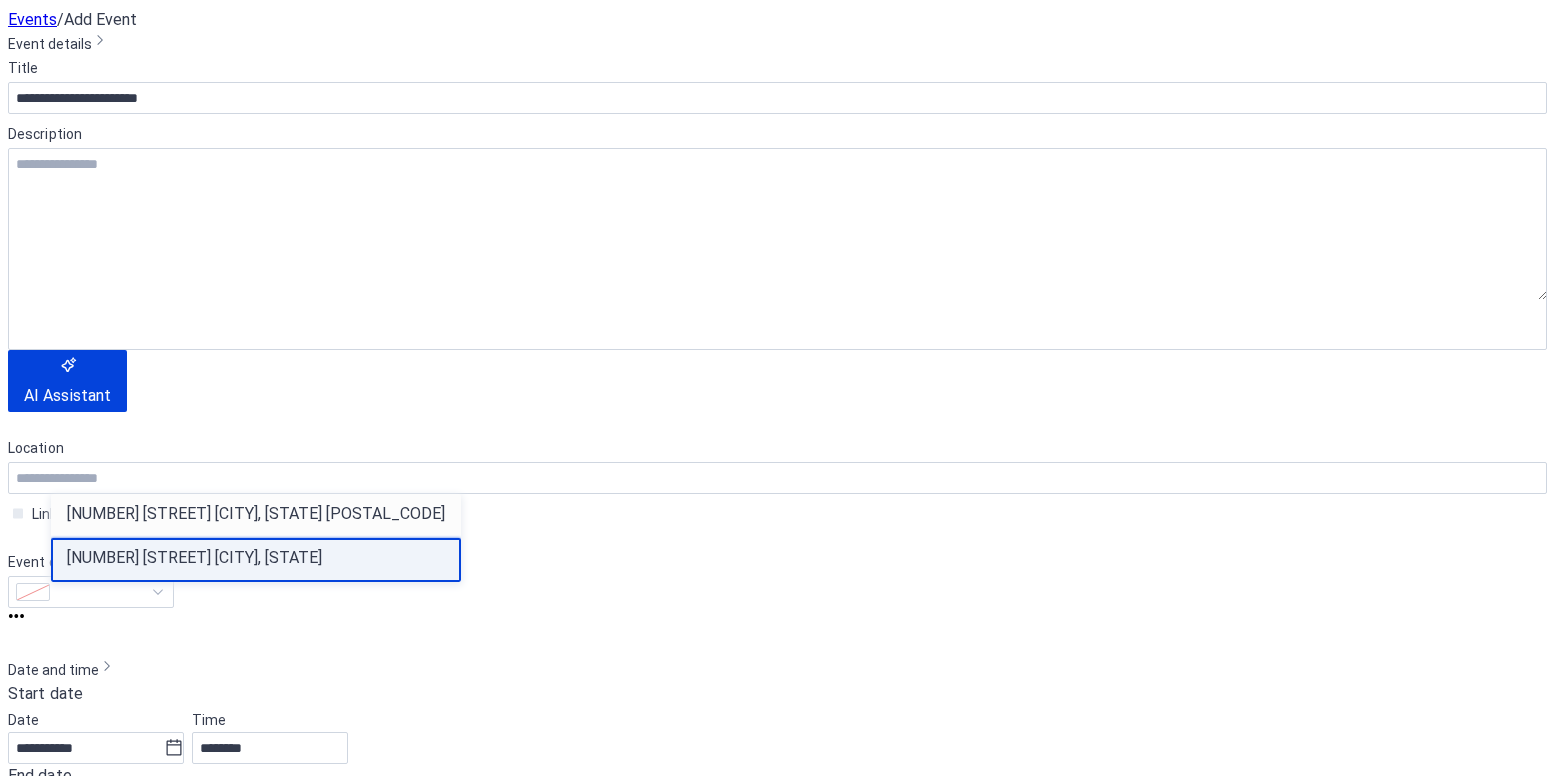 click on "[NUMBER] [STREET] [CITY], [STATE]" at bounding box center (194, 558) 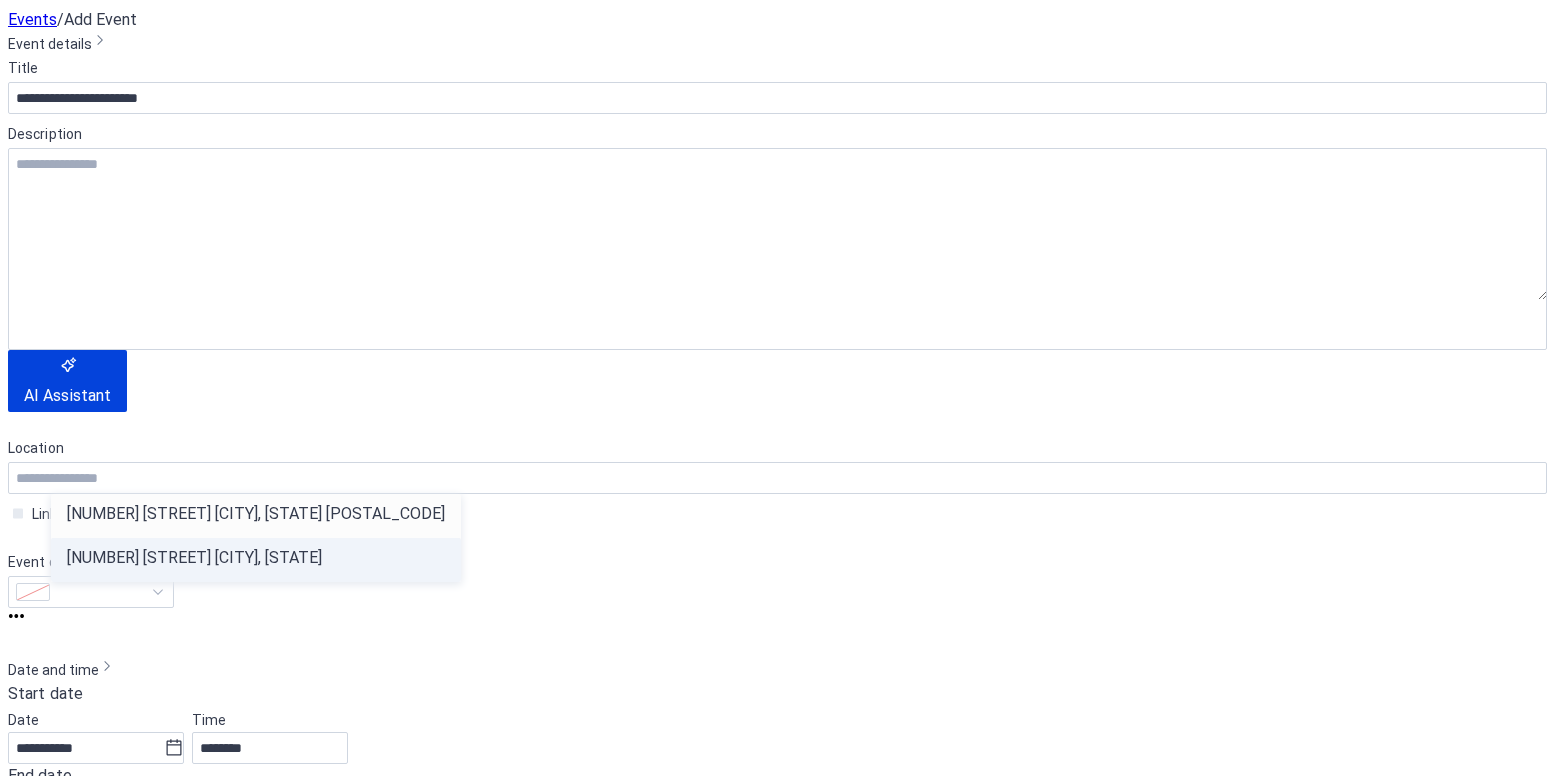 type on "**********" 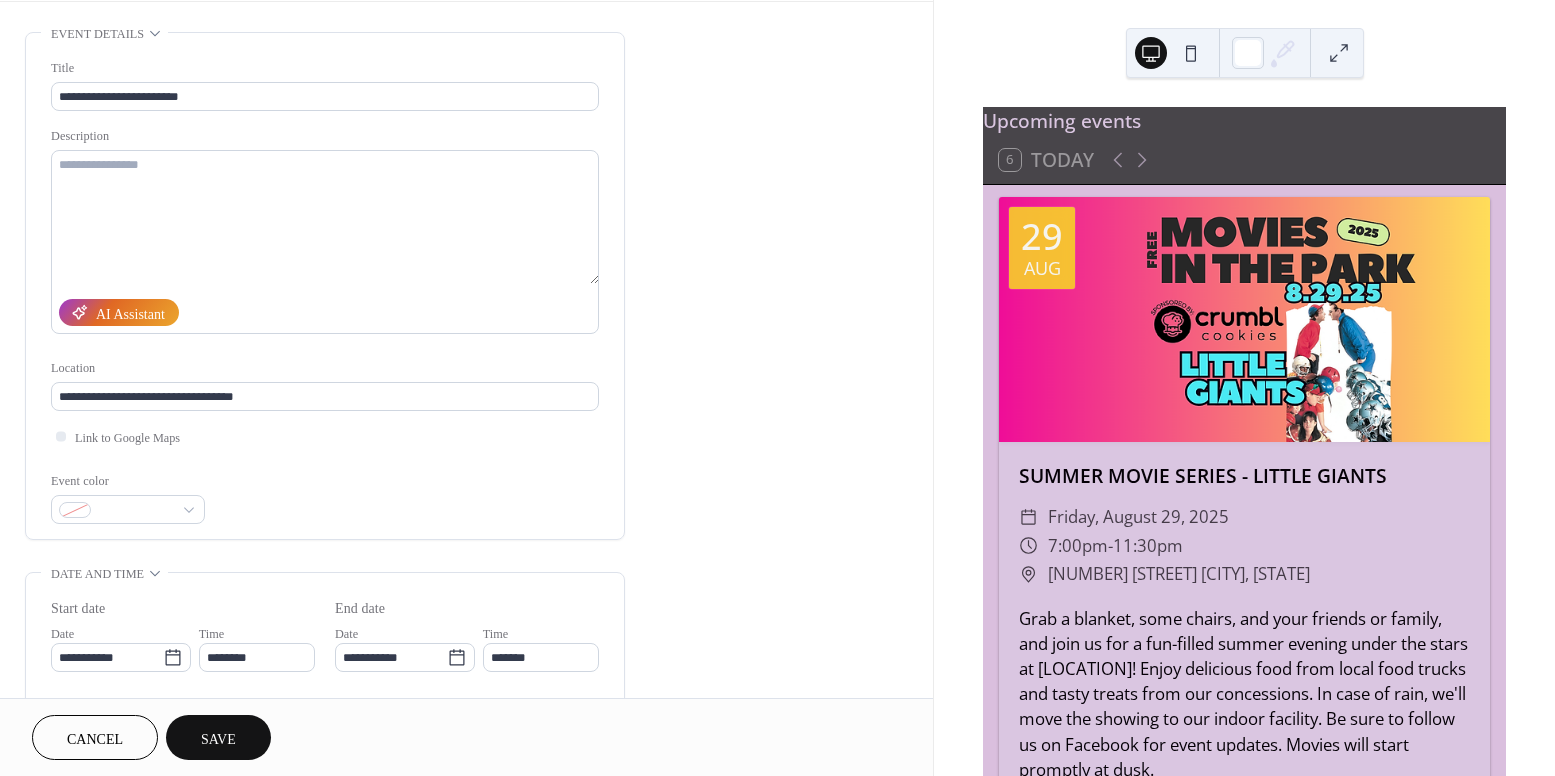 scroll, scrollTop: 96, scrollLeft: 0, axis: vertical 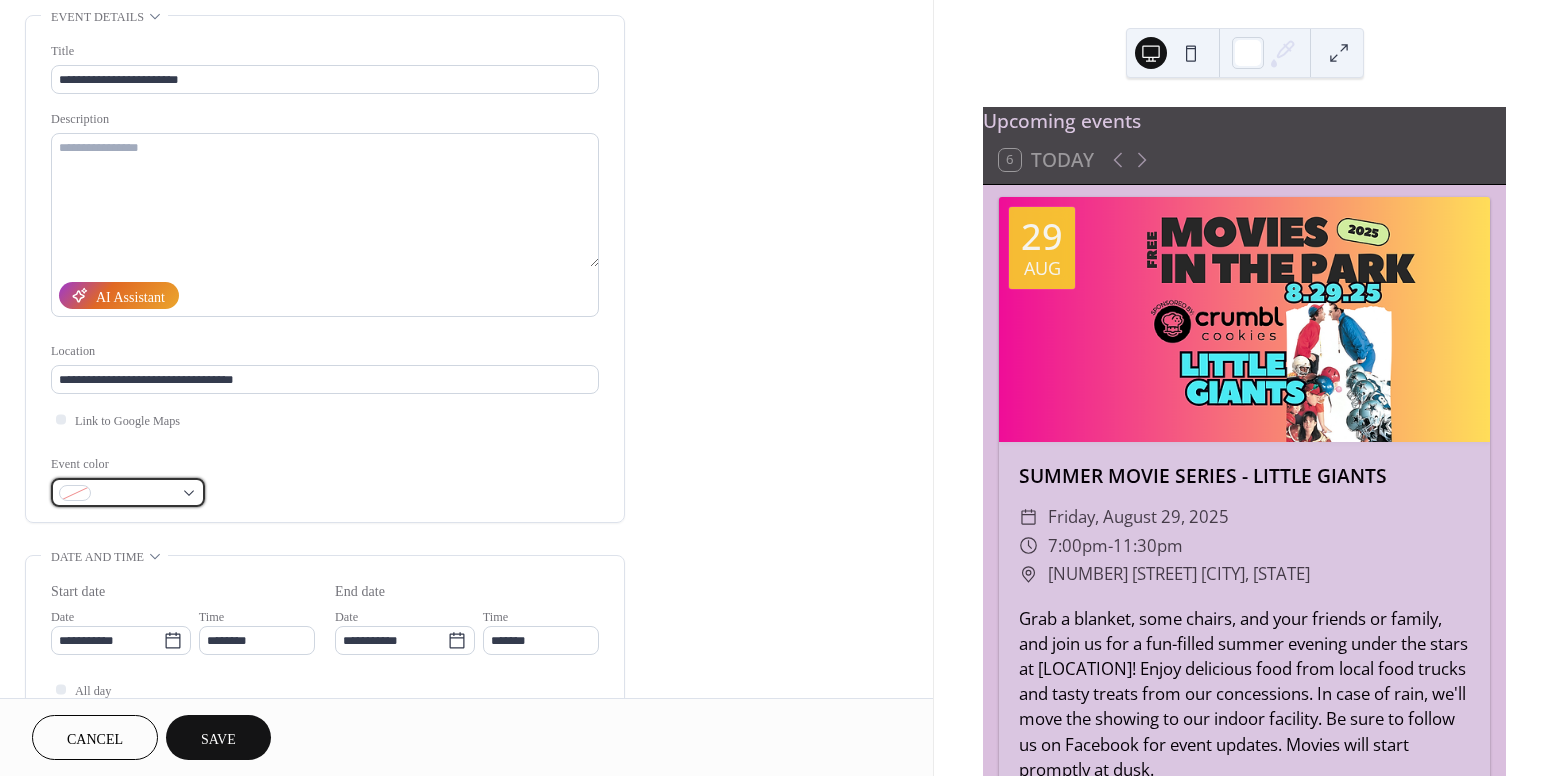 click at bounding box center (128, 492) 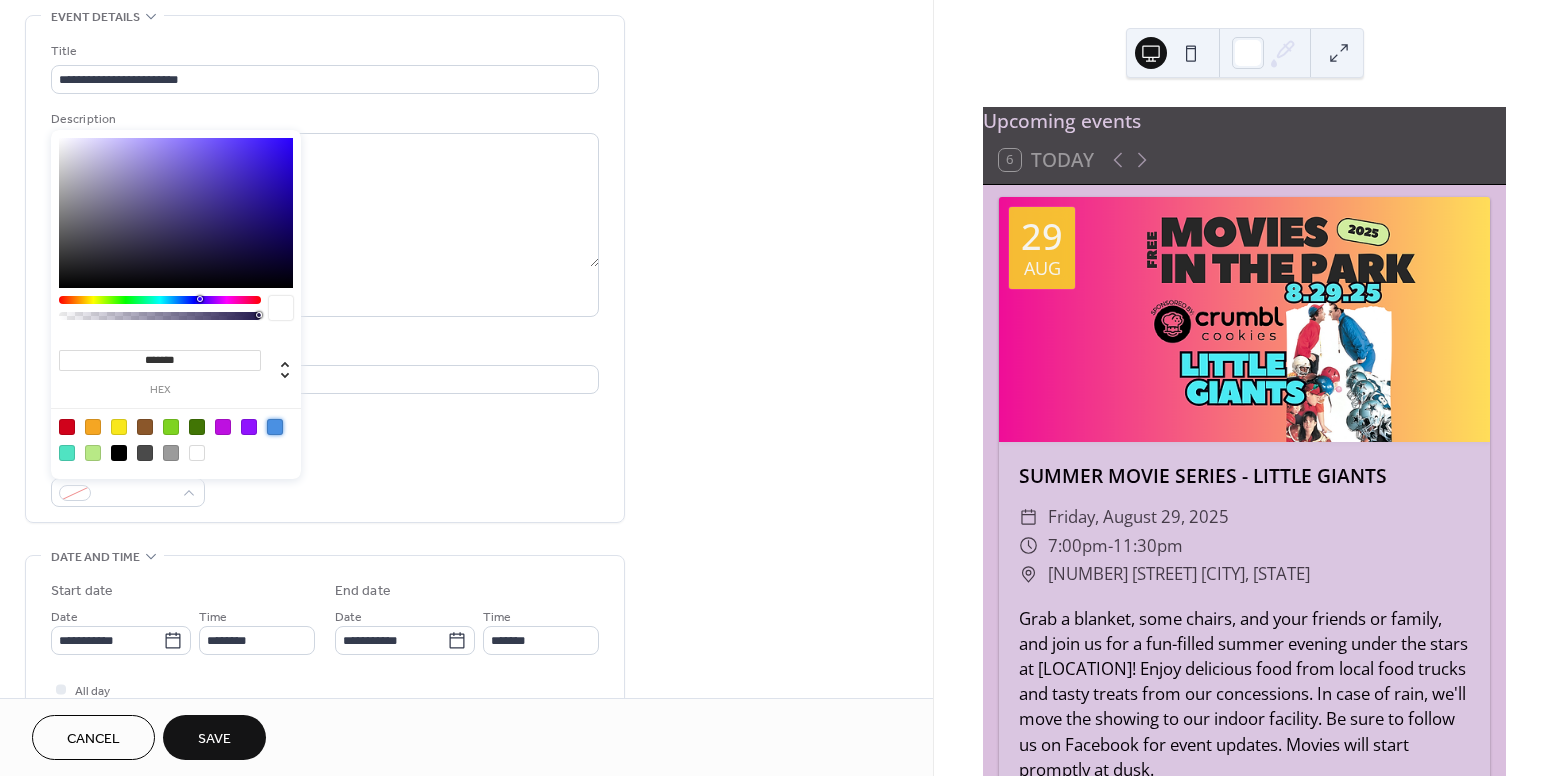 click at bounding box center [275, 427] 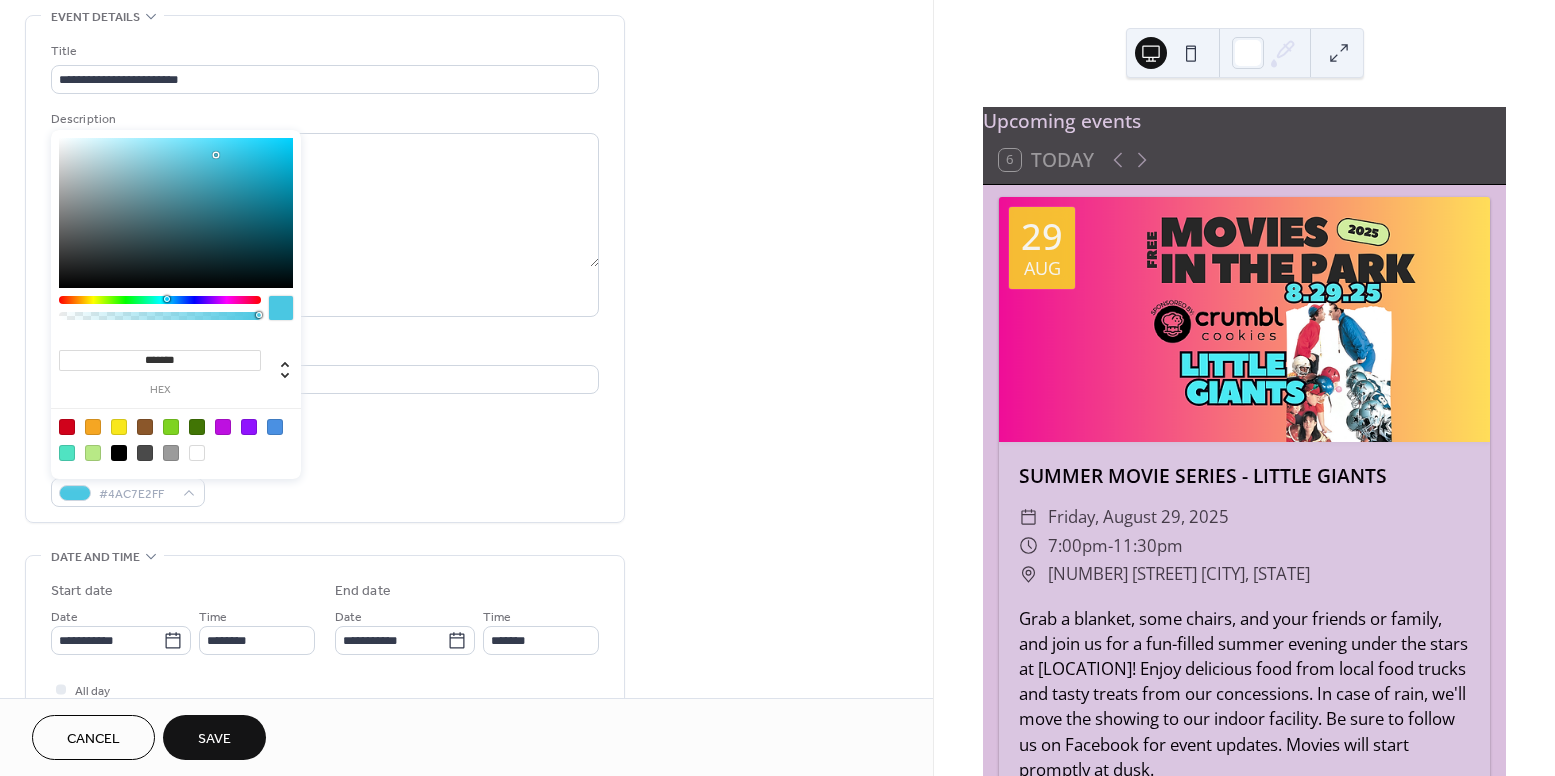 drag, startPoint x: 179, startPoint y: 298, endPoint x: 166, endPoint y: 302, distance: 13.601471 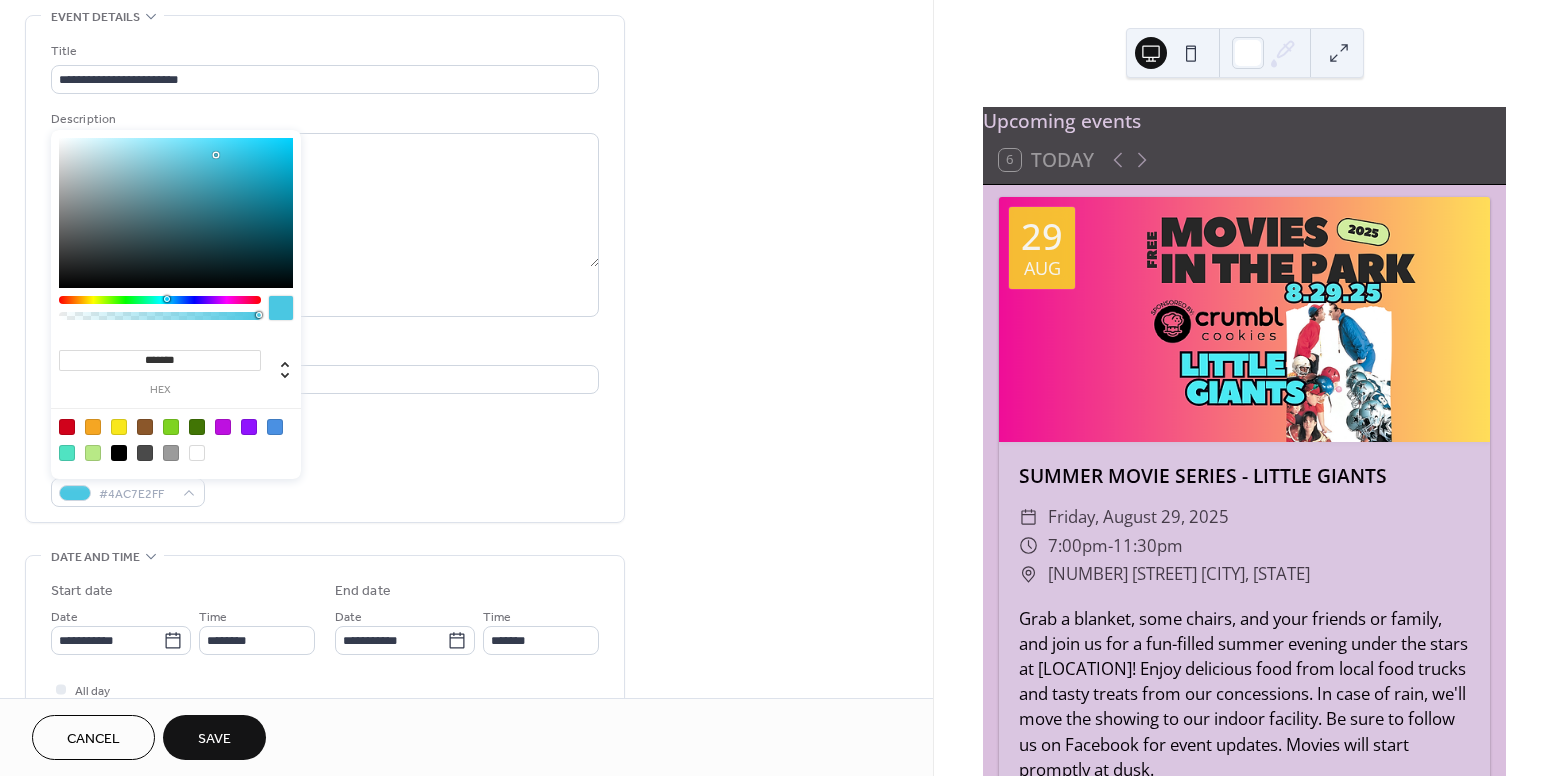click at bounding box center (160, 300) 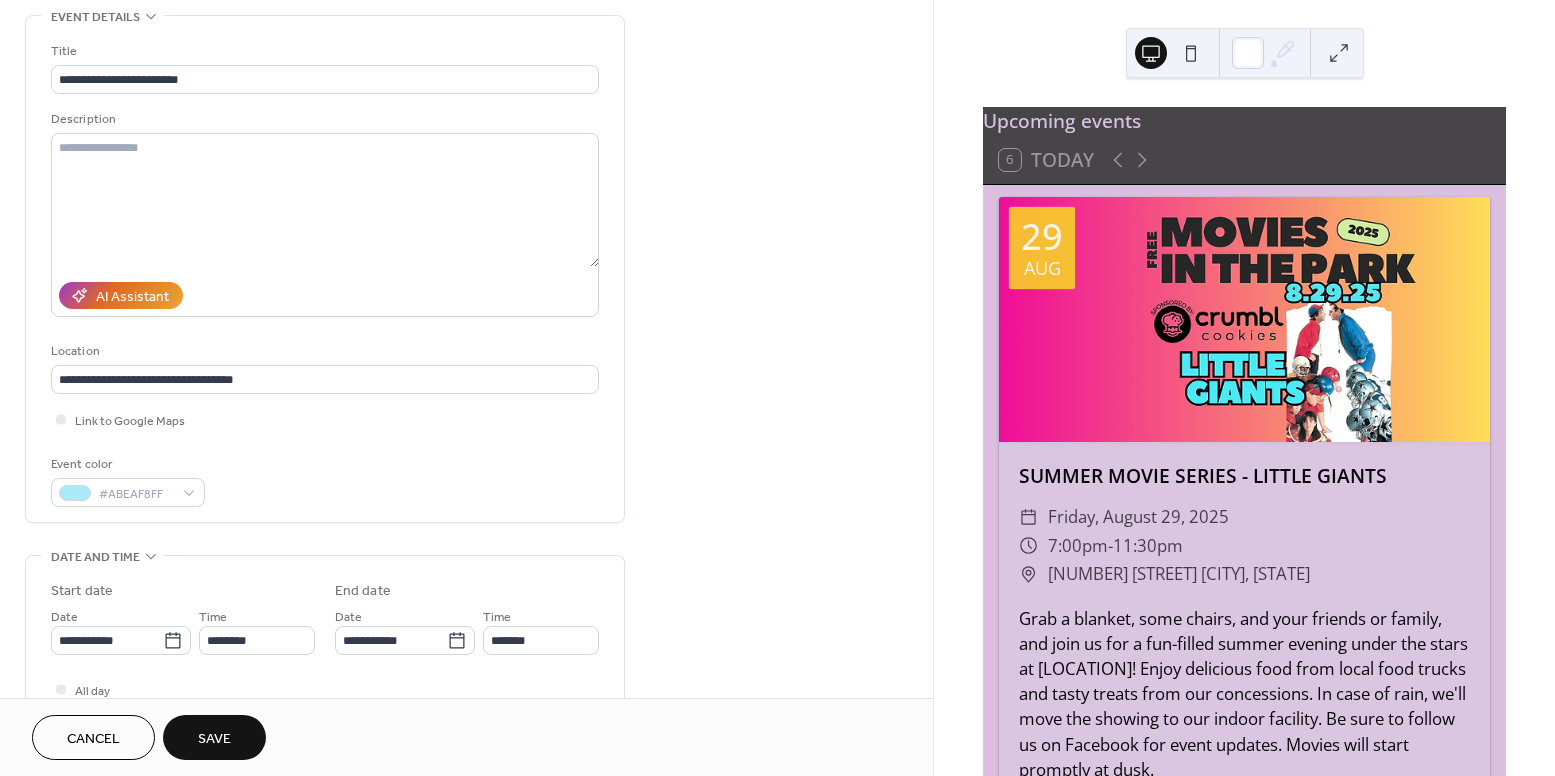 click on "Event color #ABEAF8FF" at bounding box center [325, 480] 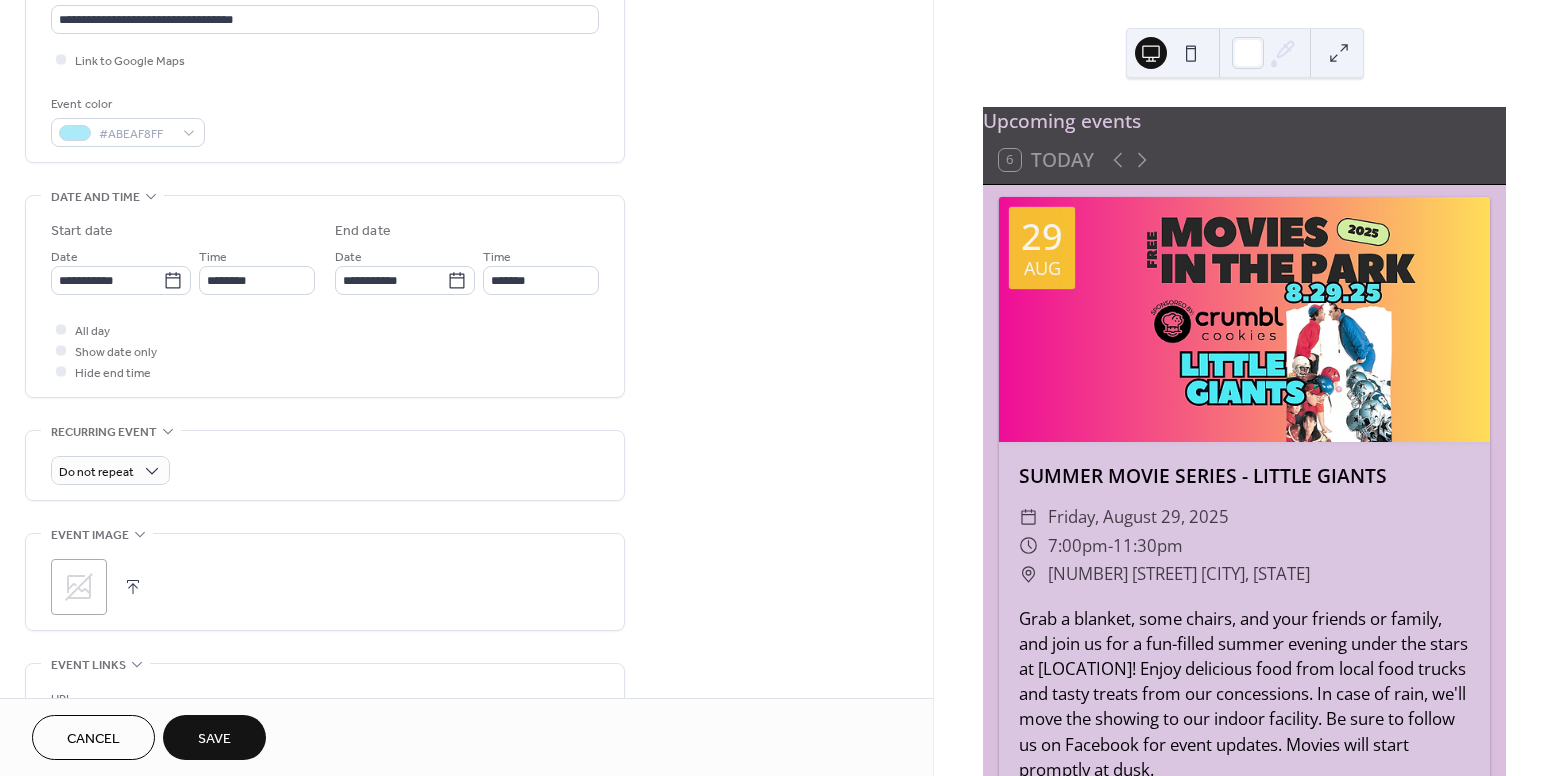 scroll, scrollTop: 478, scrollLeft: 0, axis: vertical 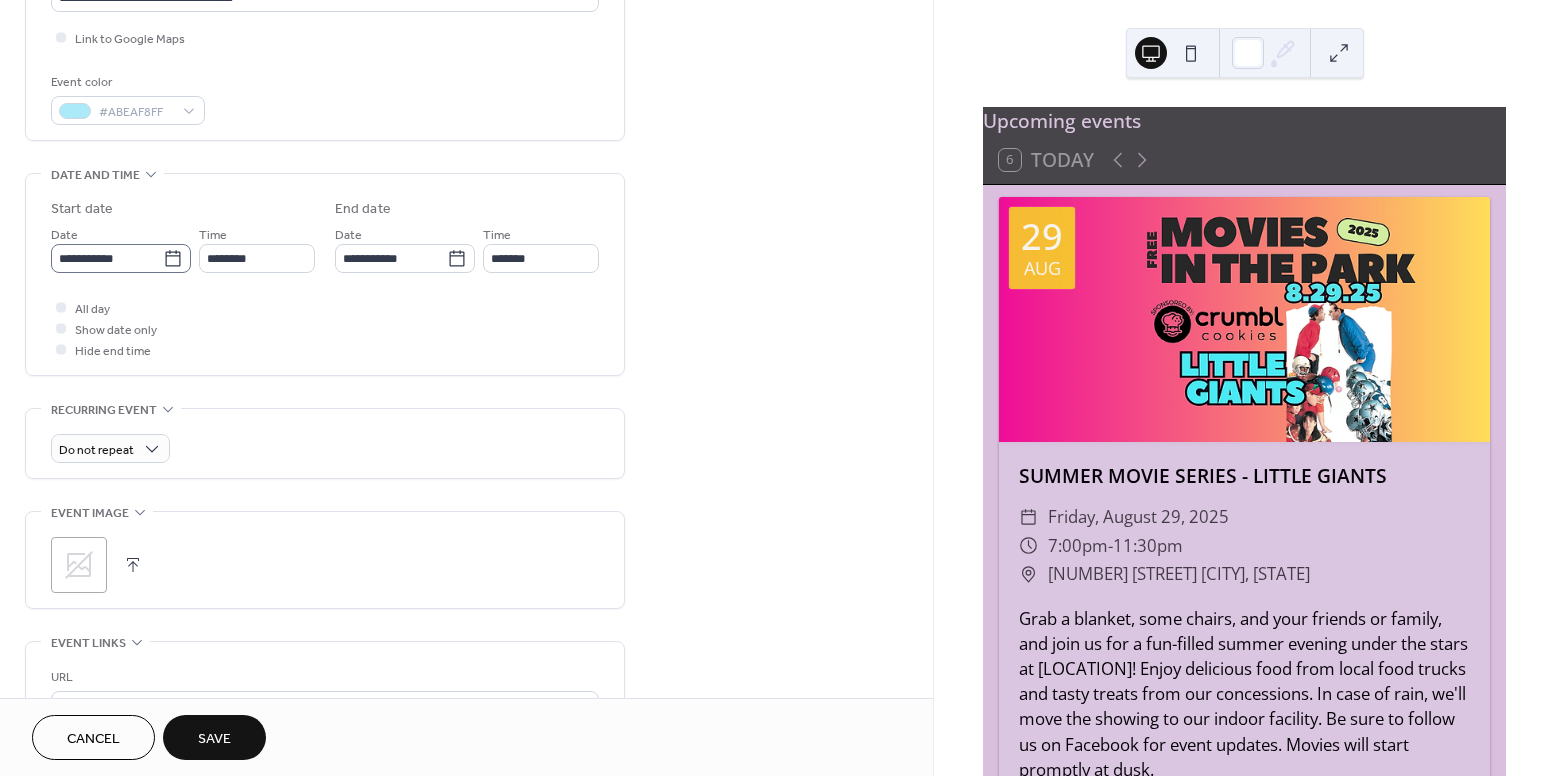 click 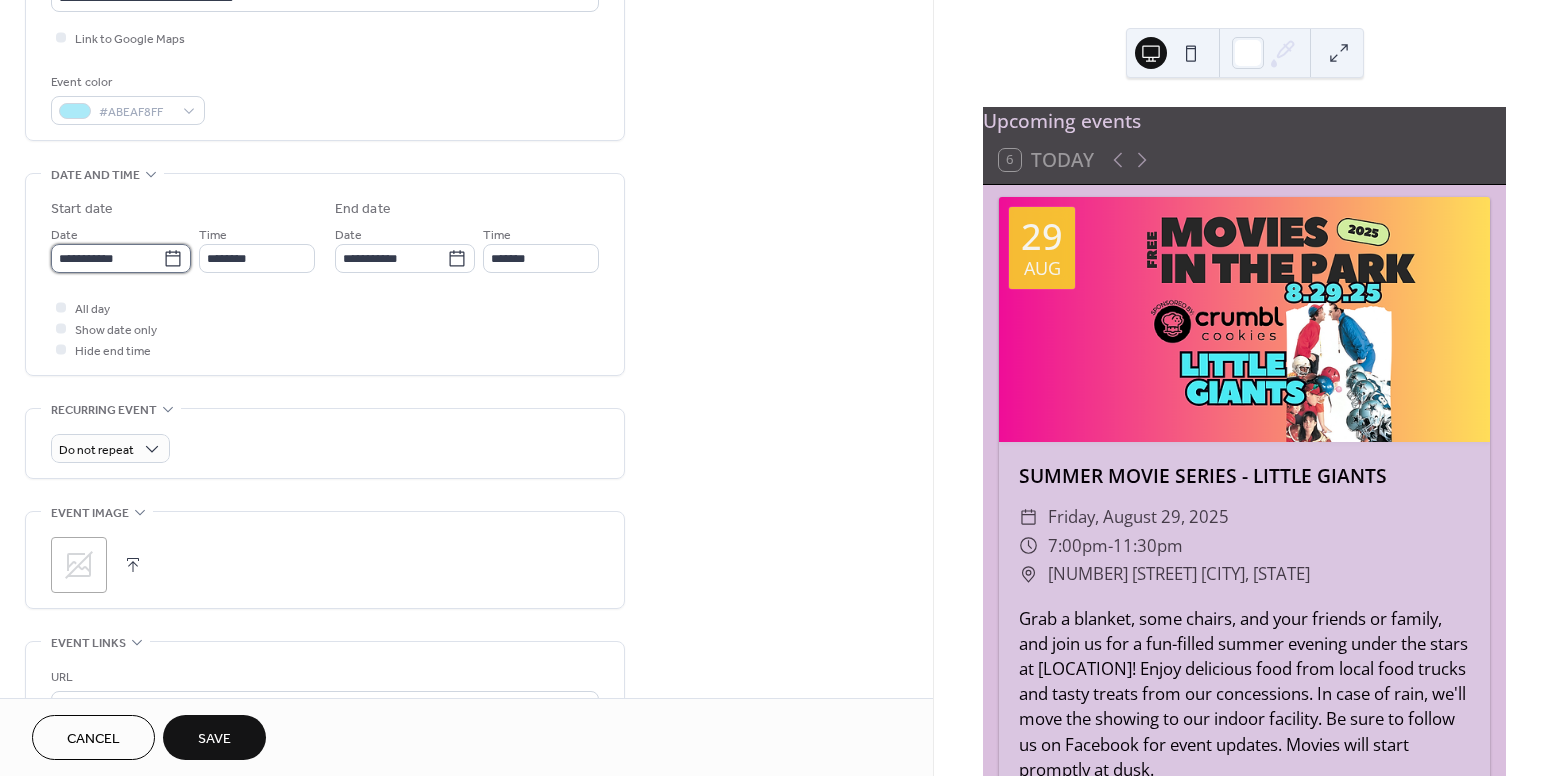 click on "**********" at bounding box center [107, 258] 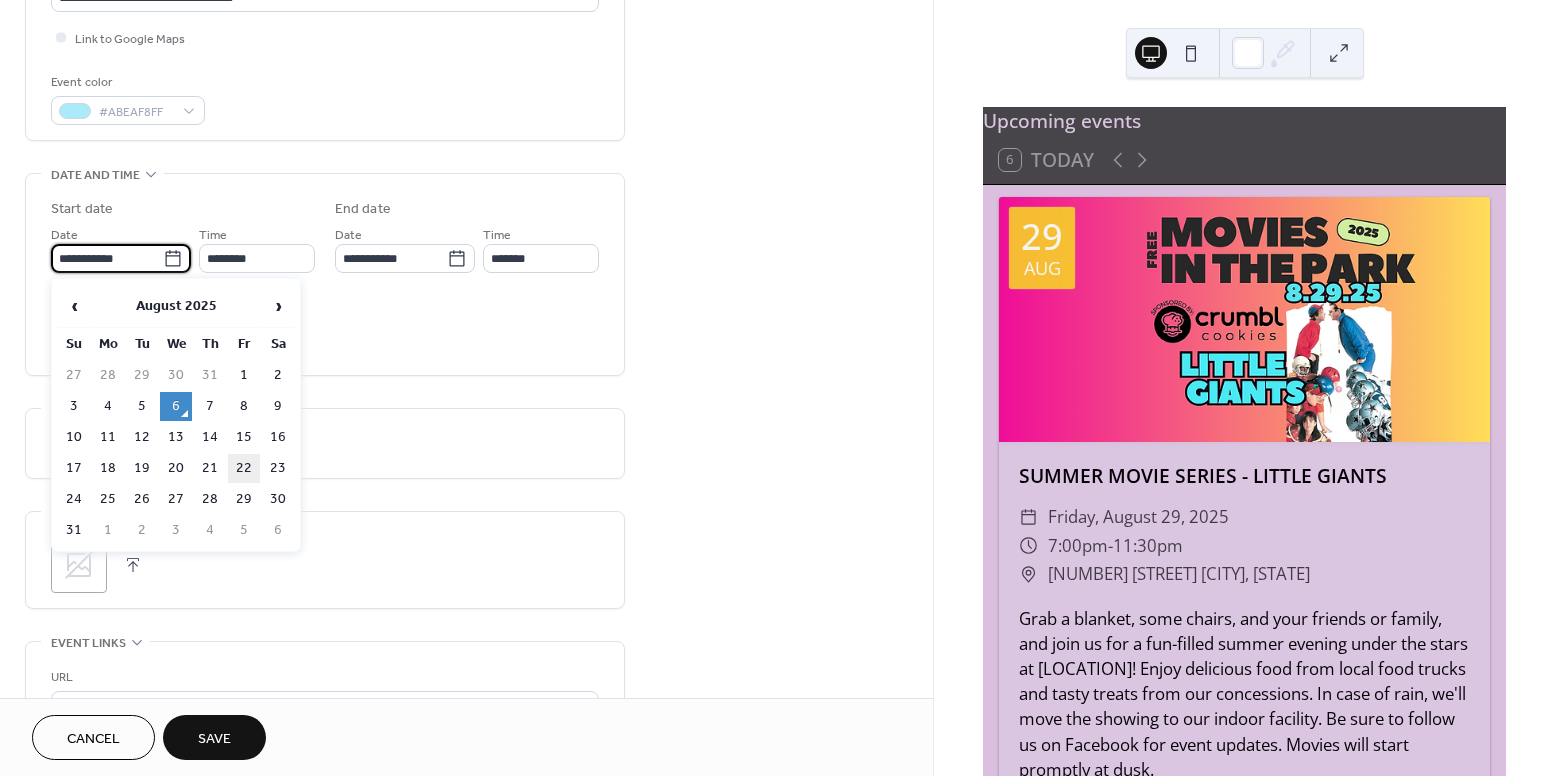 click on "22" at bounding box center (244, 468) 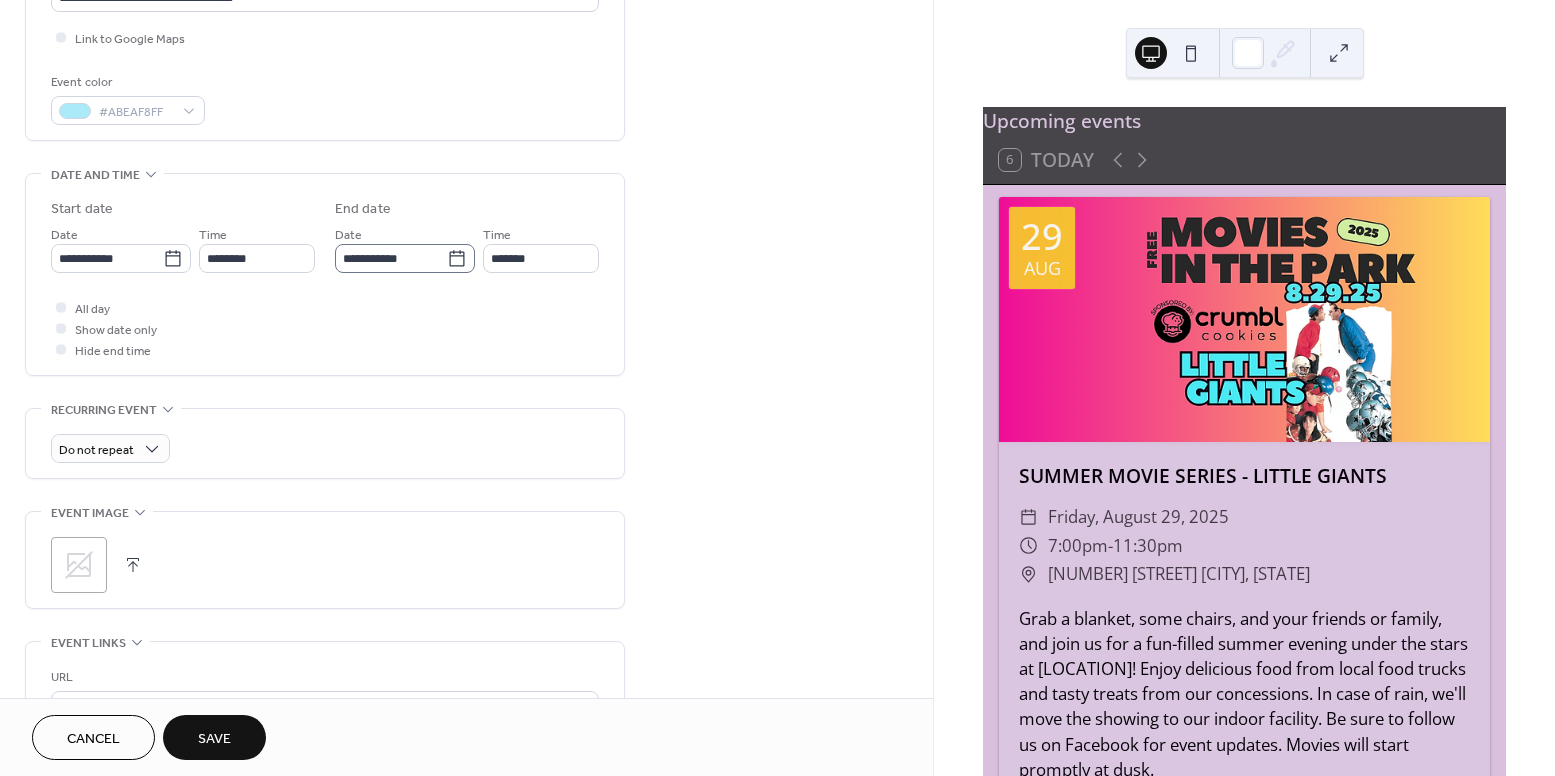 click 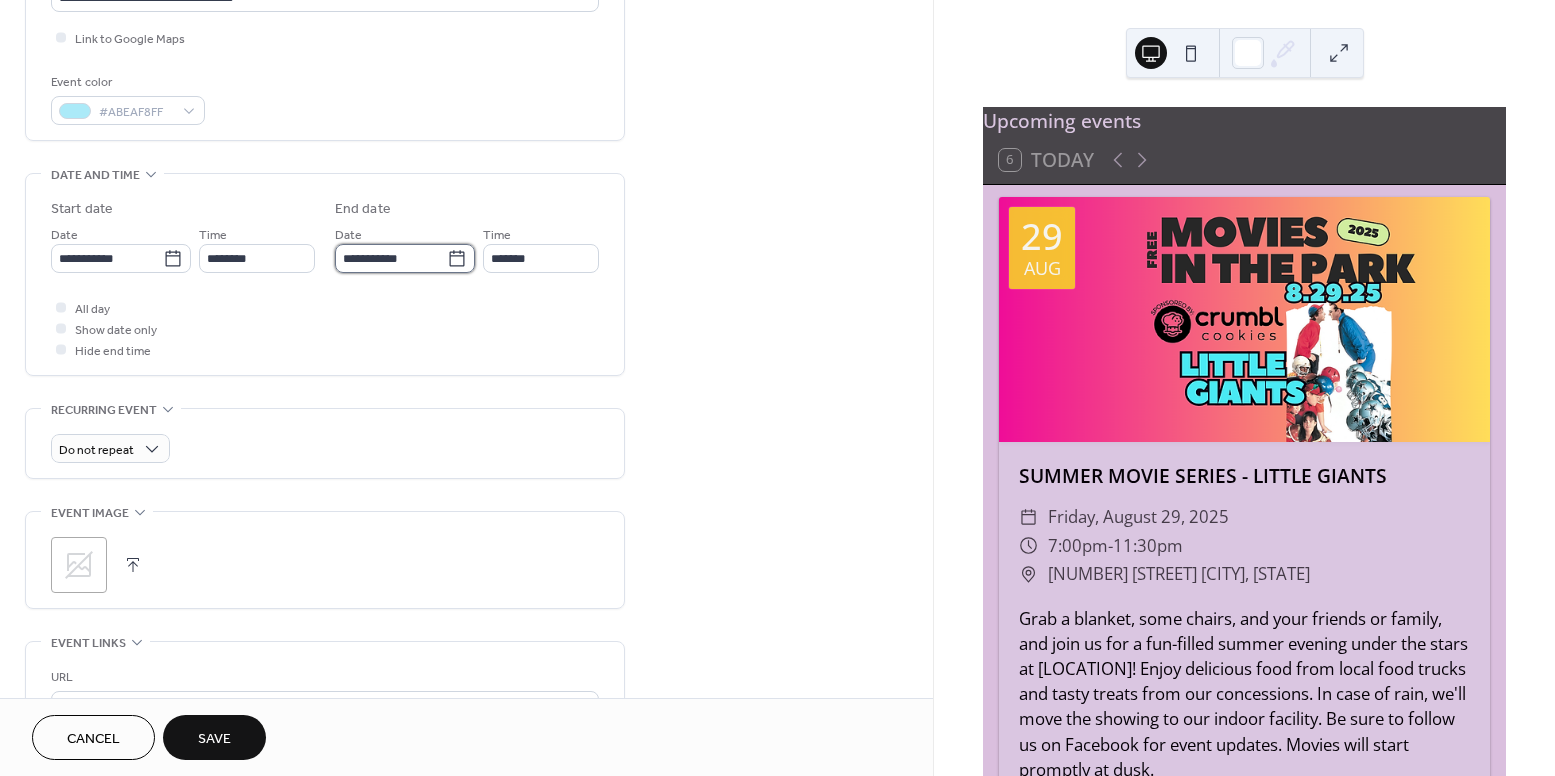 click on "**********" at bounding box center [391, 258] 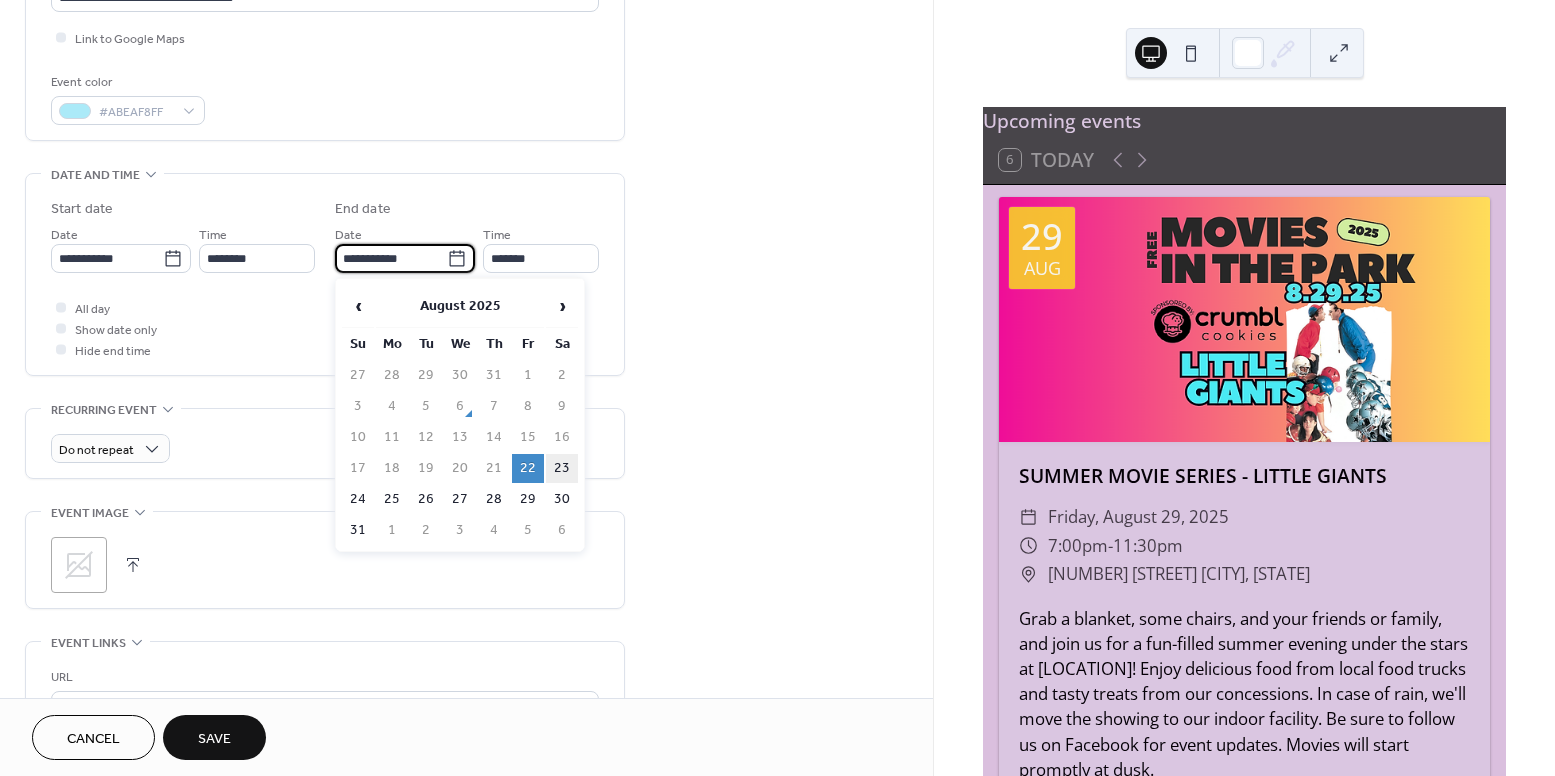 click on "23" at bounding box center (562, 468) 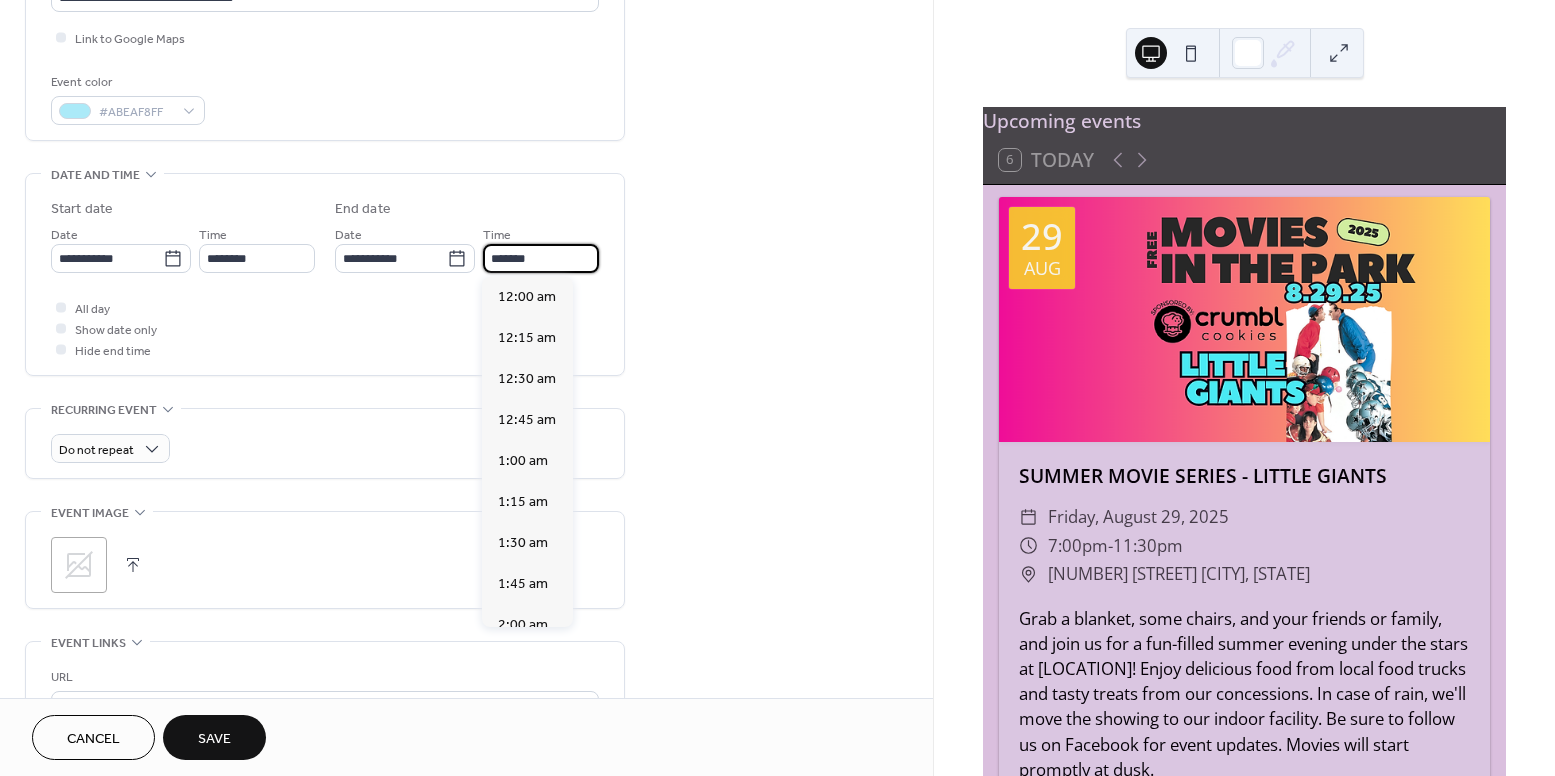 click on "*******" at bounding box center [541, 258] 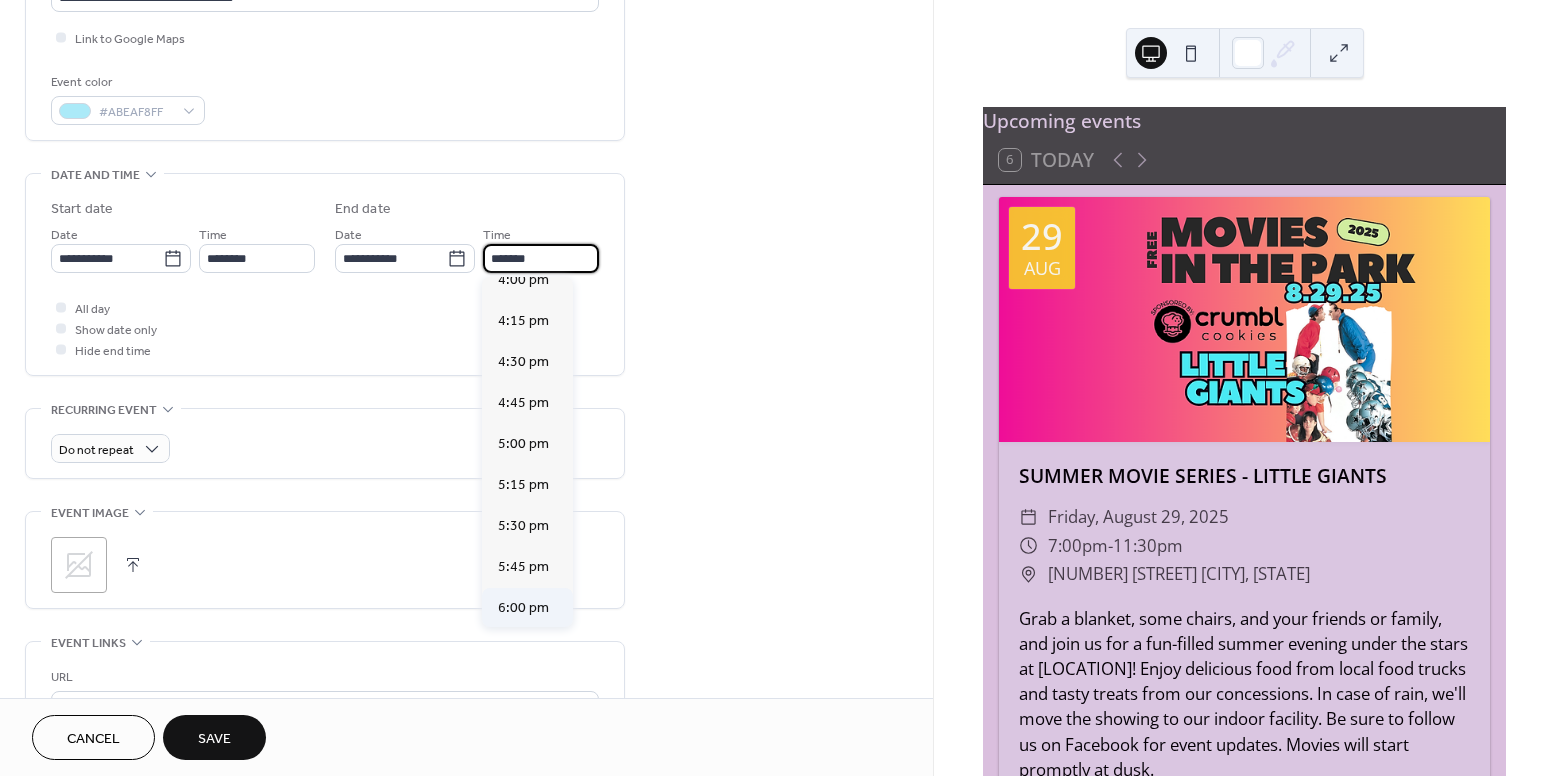 scroll, scrollTop: 2644, scrollLeft: 0, axis: vertical 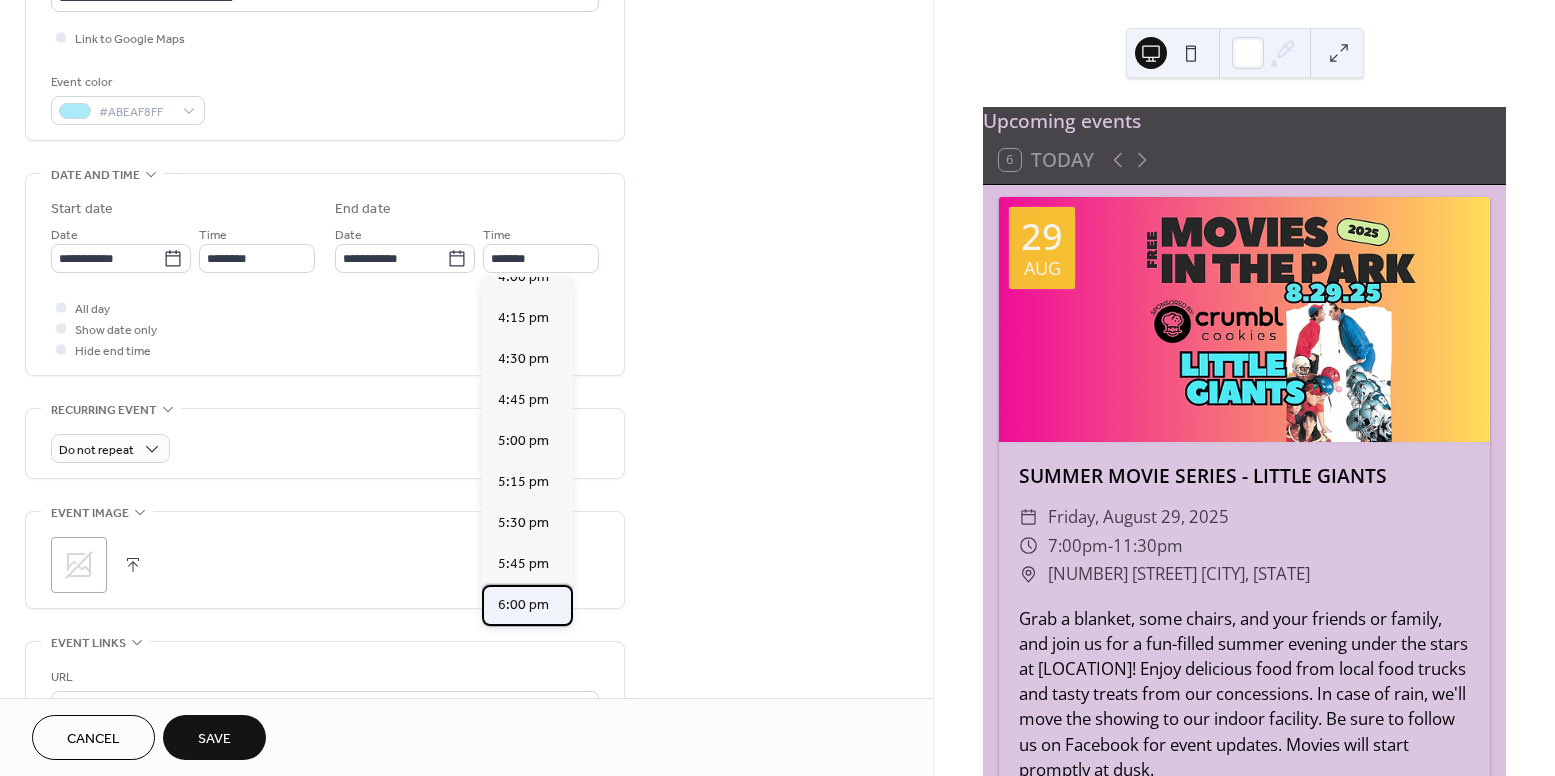 click on "6:00 pm" at bounding box center (527, 605) 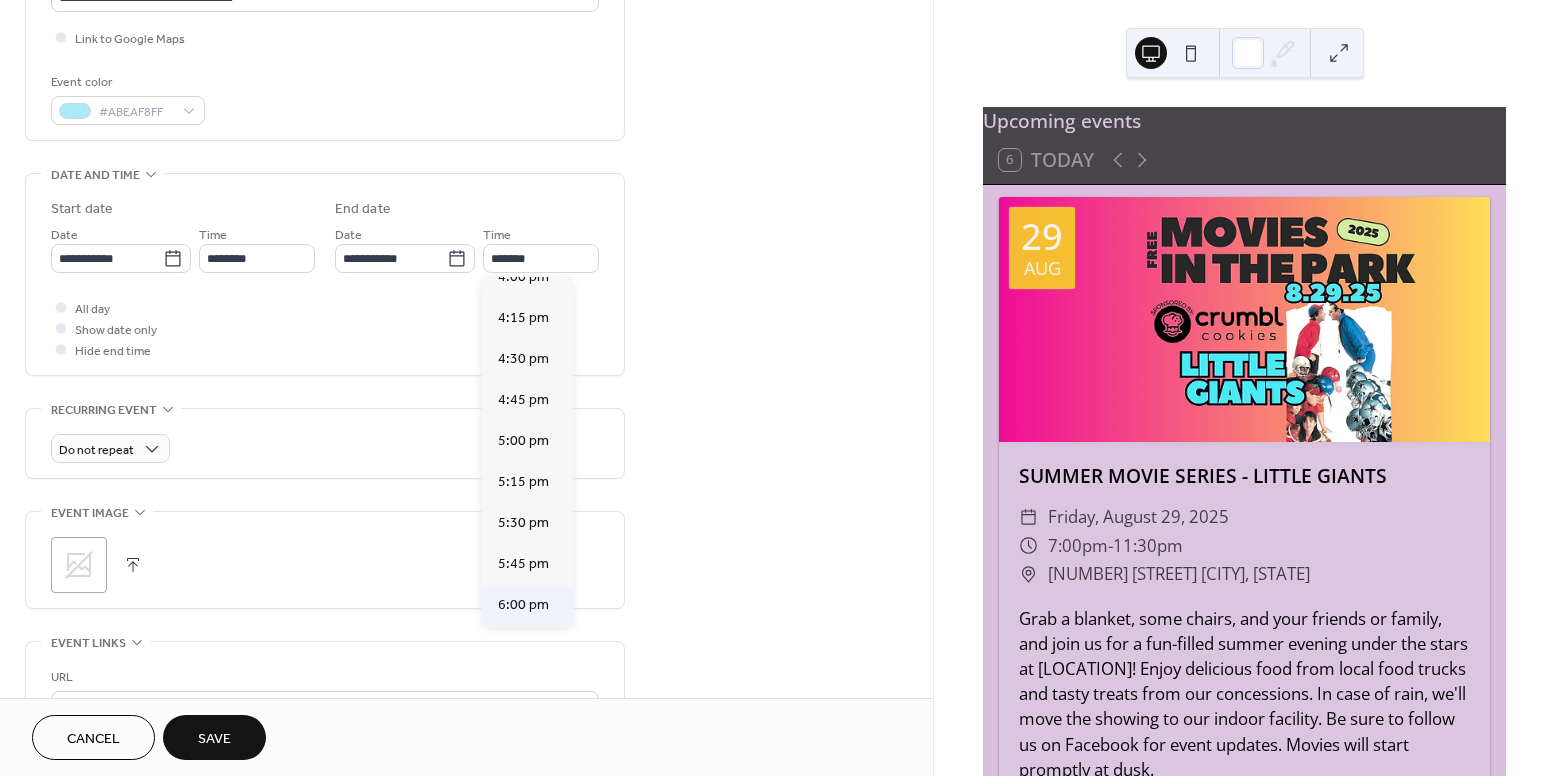 type on "*******" 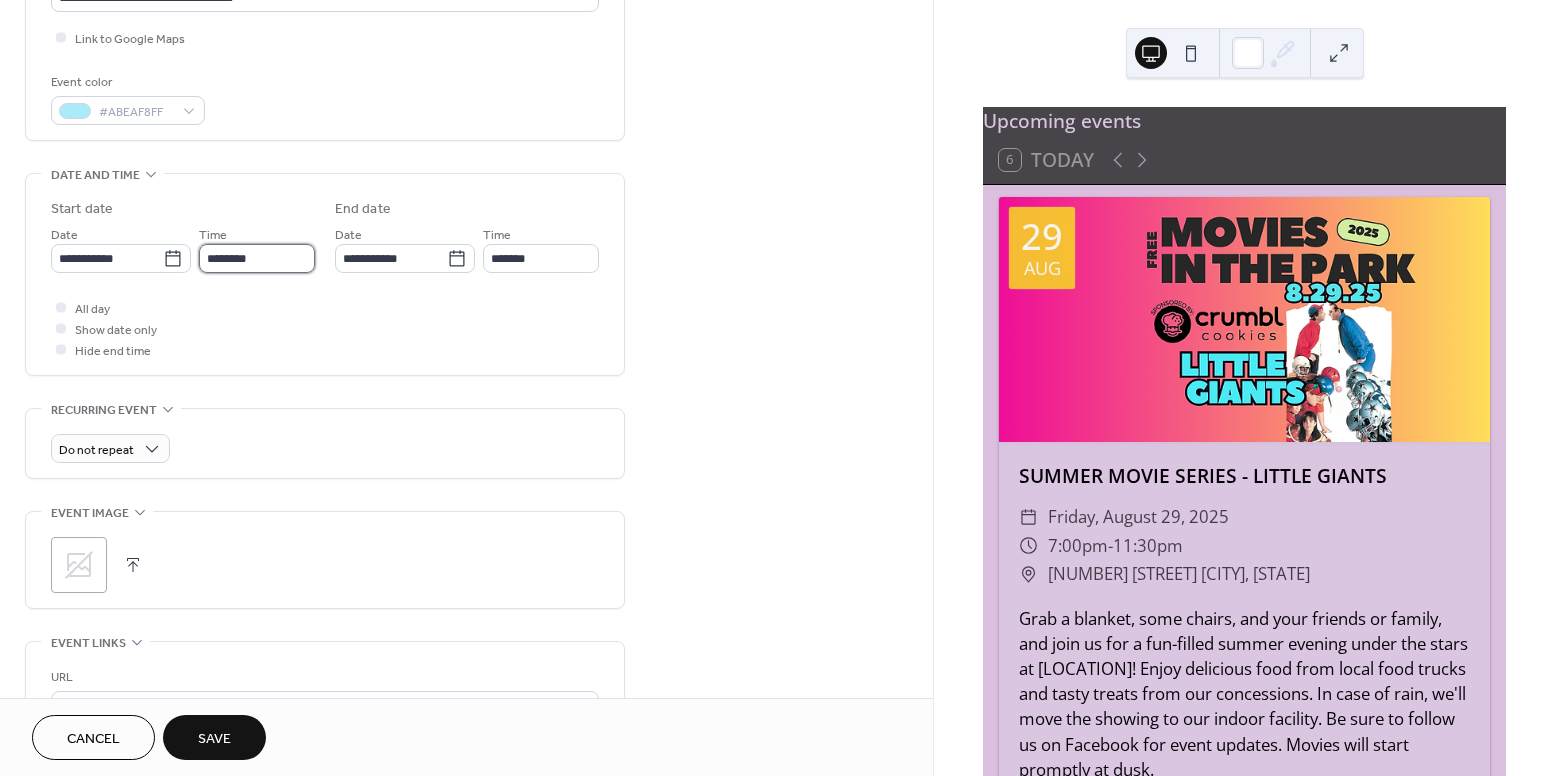 click on "********" at bounding box center [257, 258] 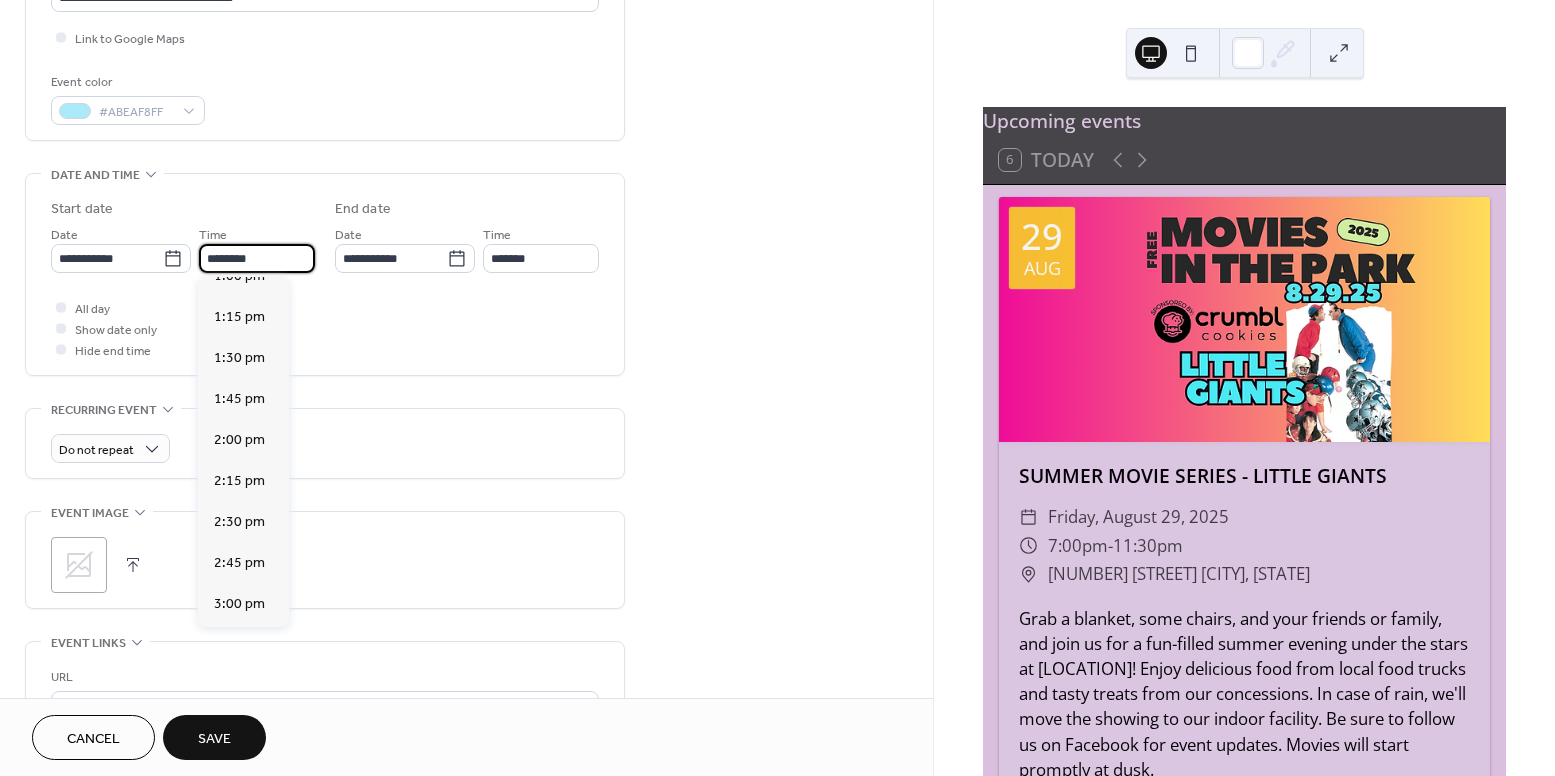 scroll, scrollTop: 2238, scrollLeft: 0, axis: vertical 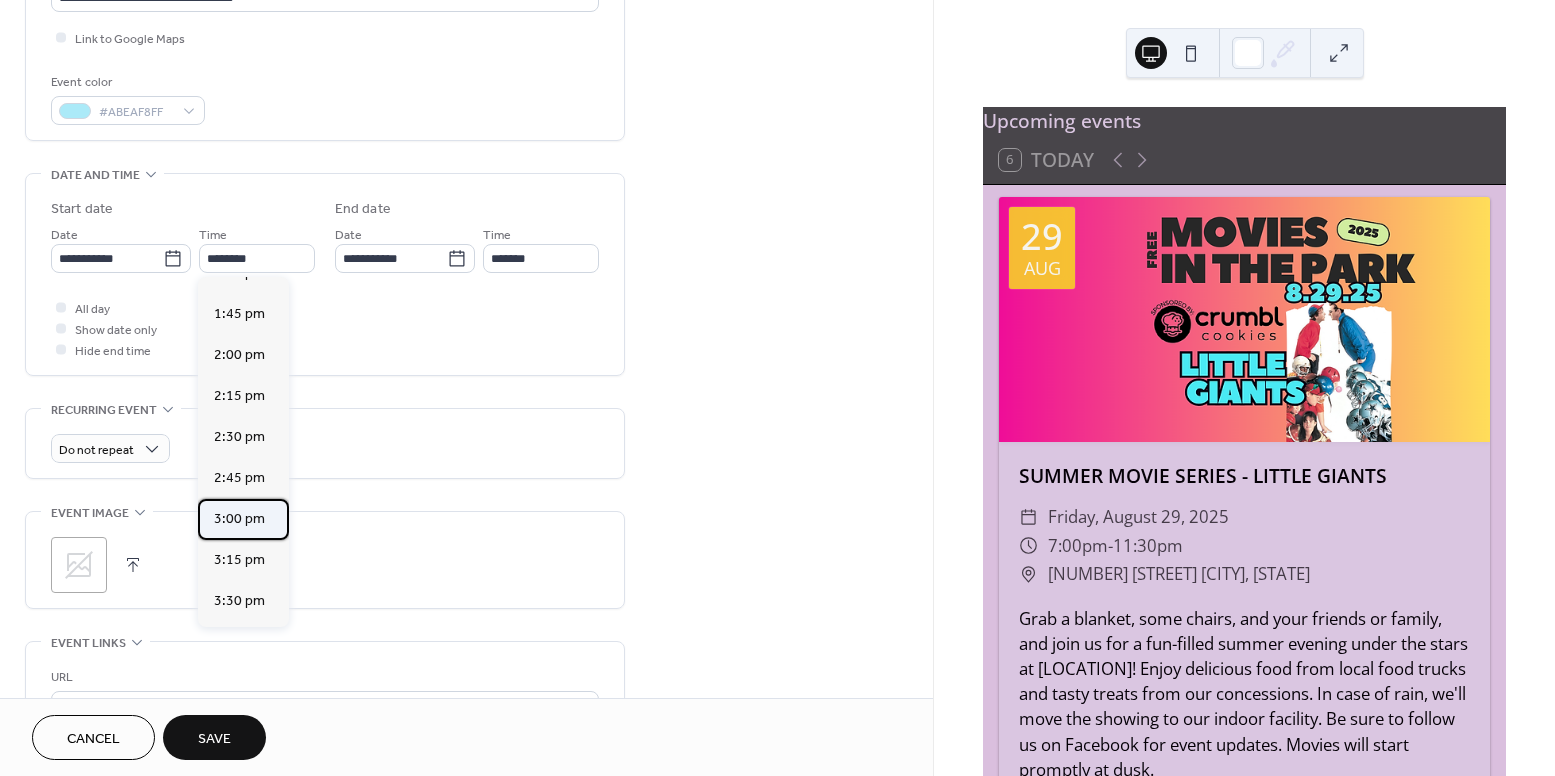 click on "3:00 pm" at bounding box center [239, 519] 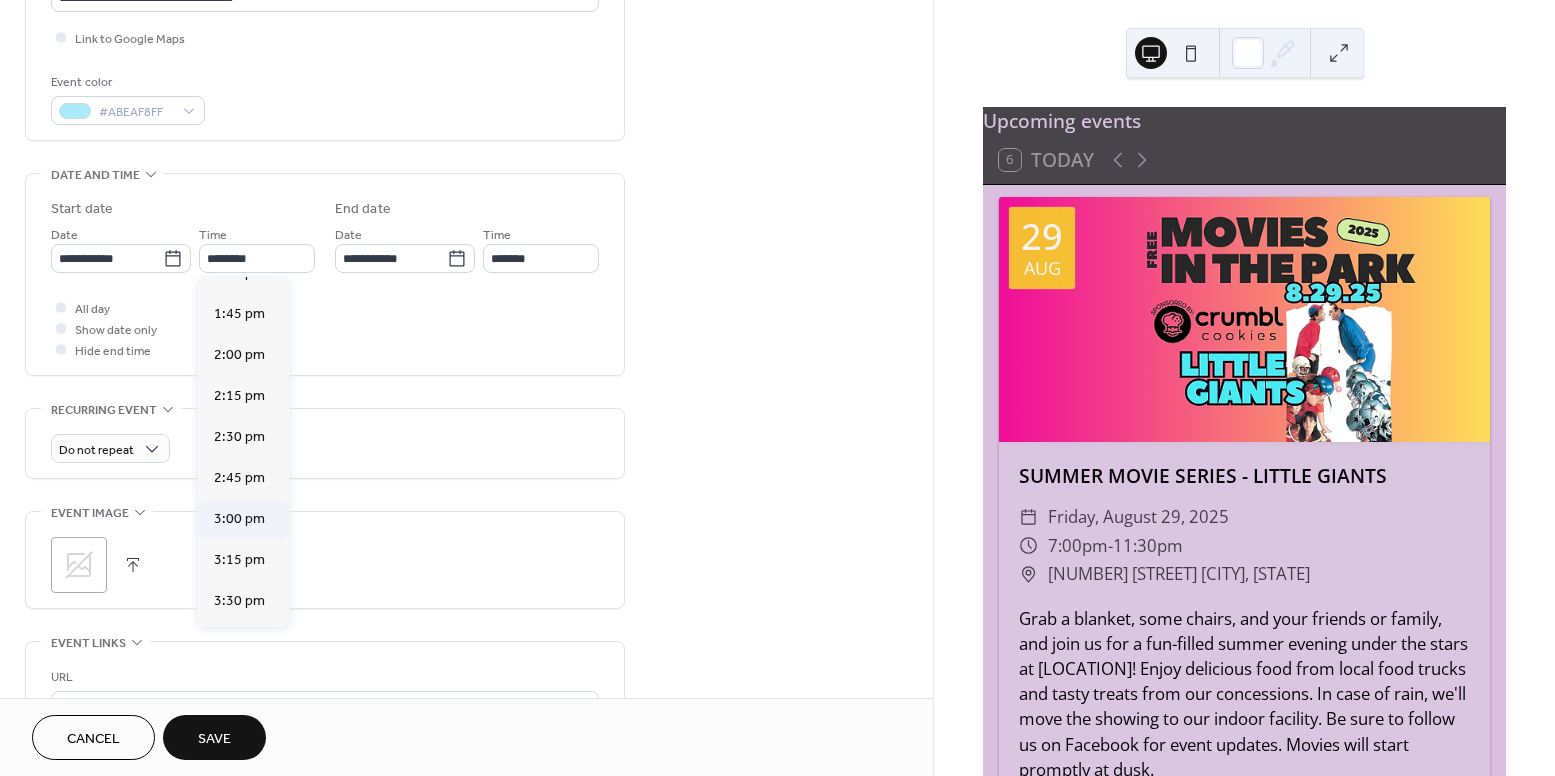 type on "*******" 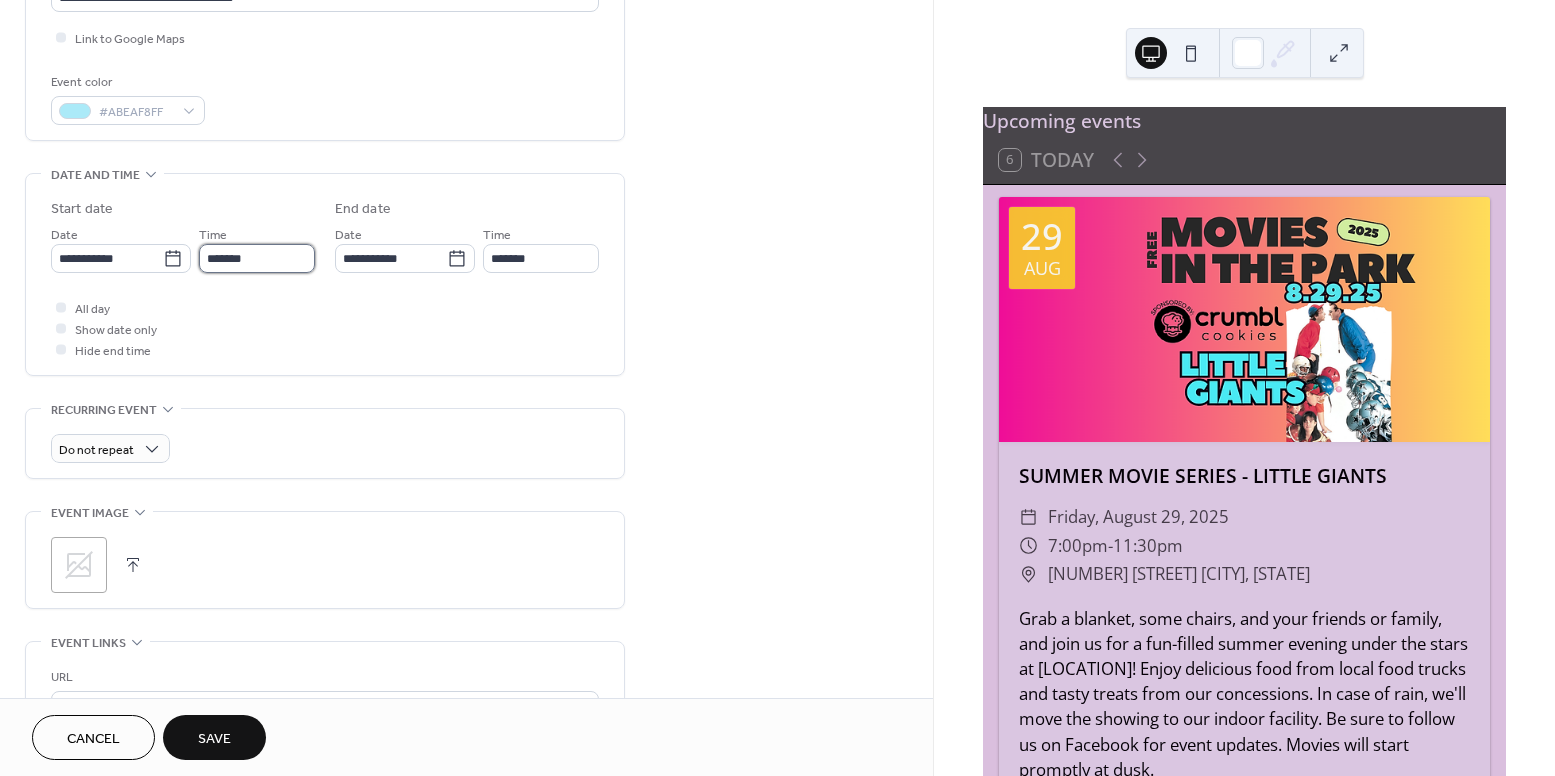 click on "*******" at bounding box center (257, 258) 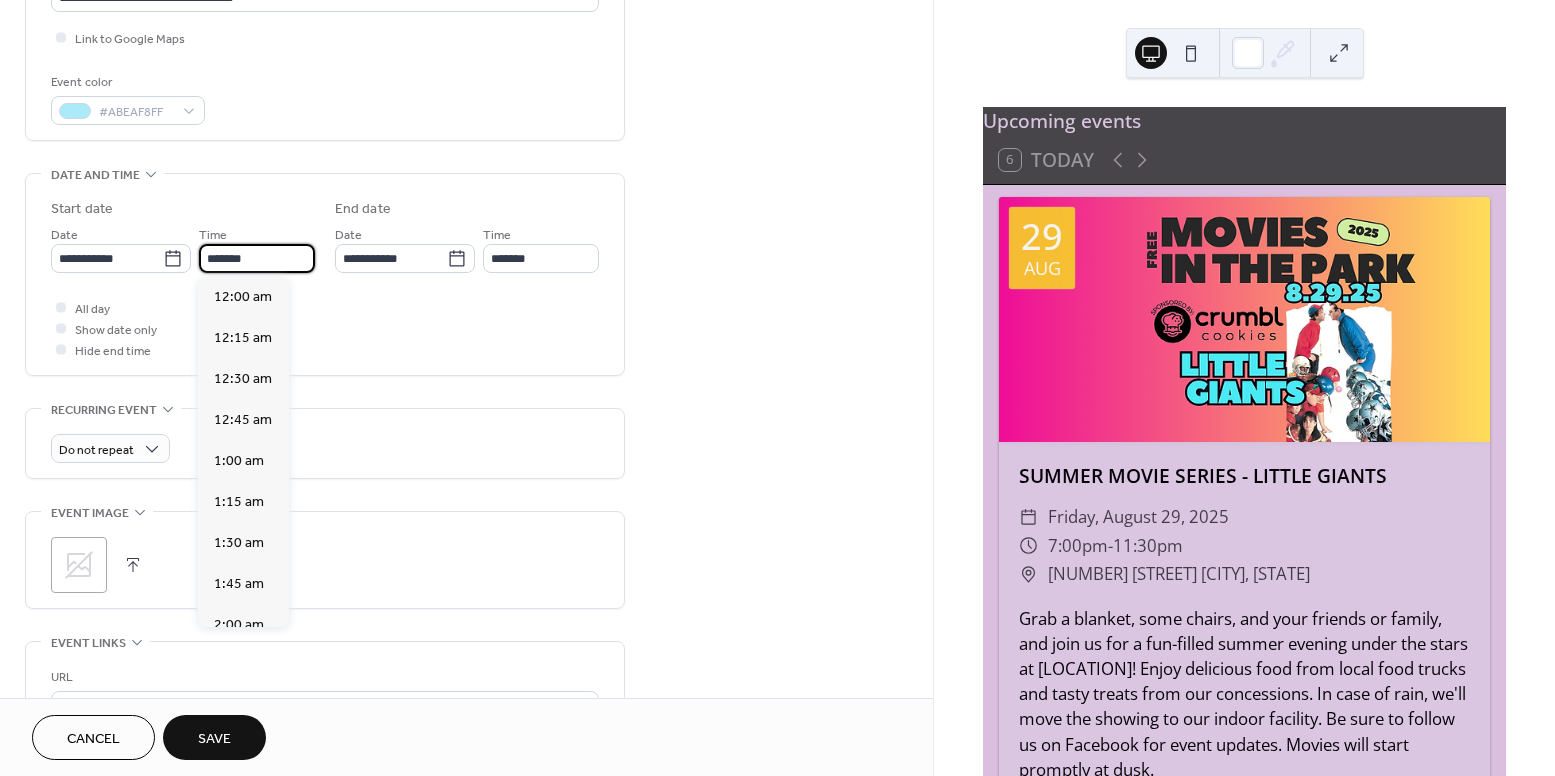 scroll, scrollTop: 2430, scrollLeft: 0, axis: vertical 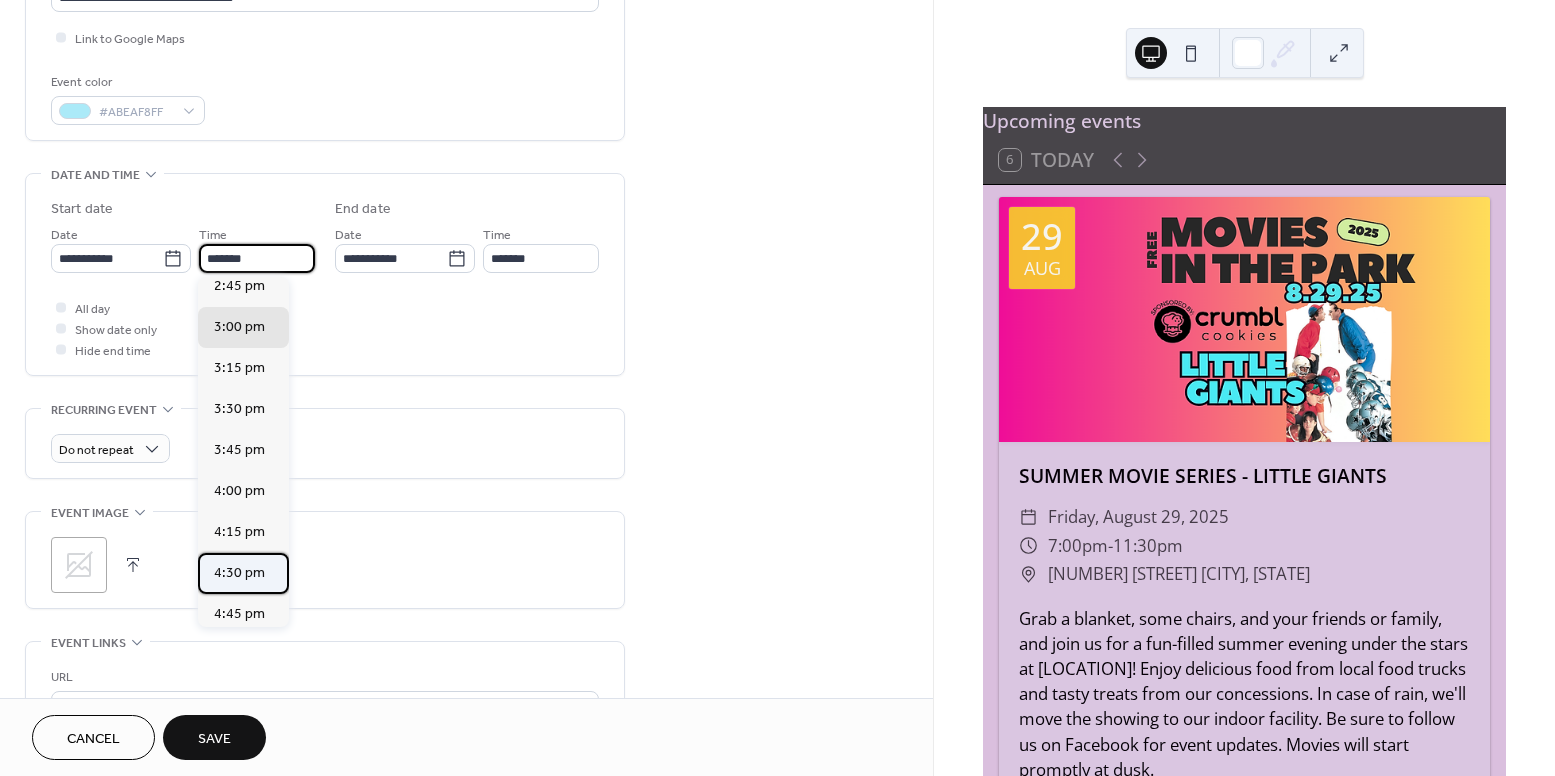 click on "4:30 pm" at bounding box center (243, 573) 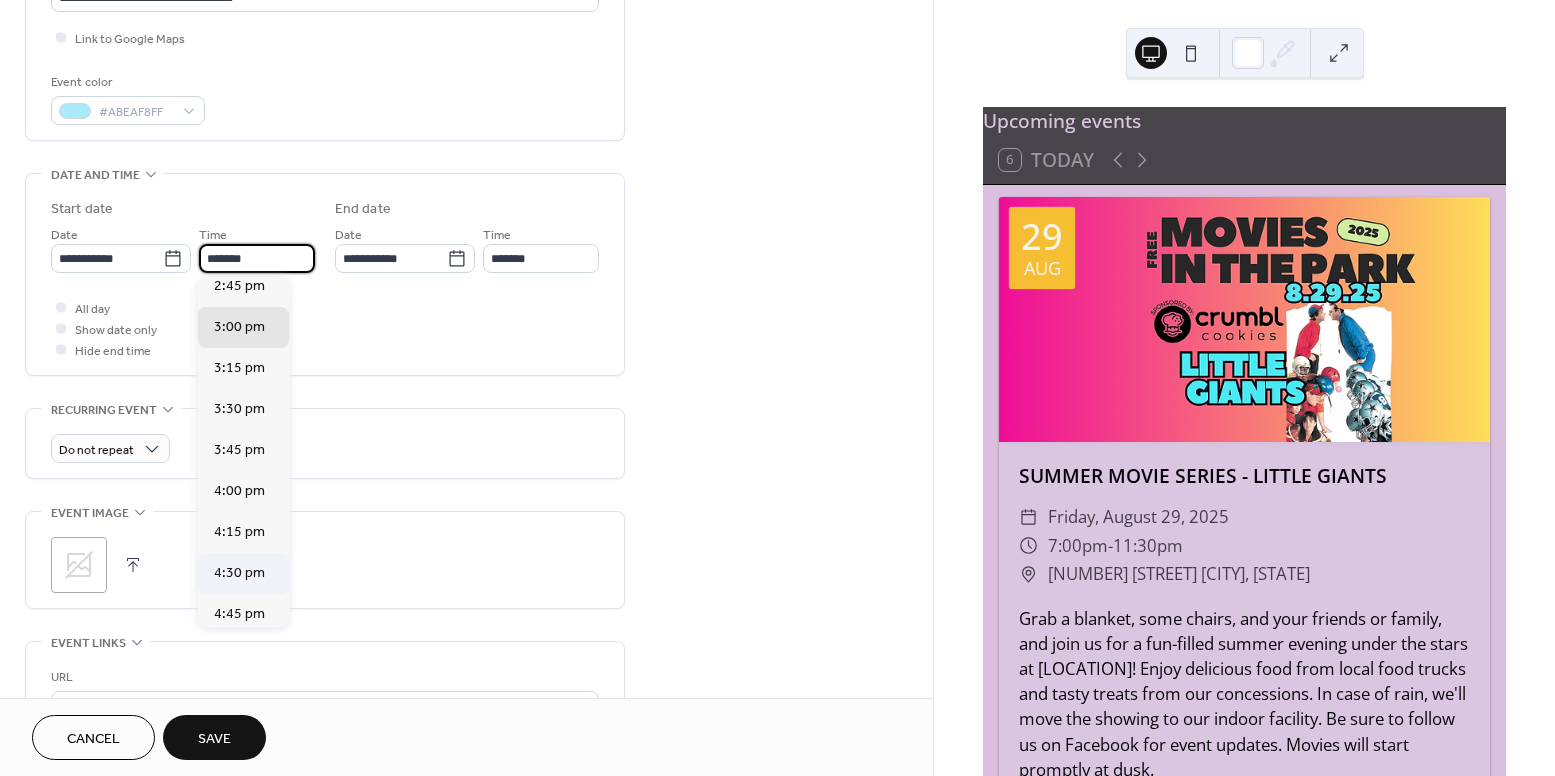 type on "*******" 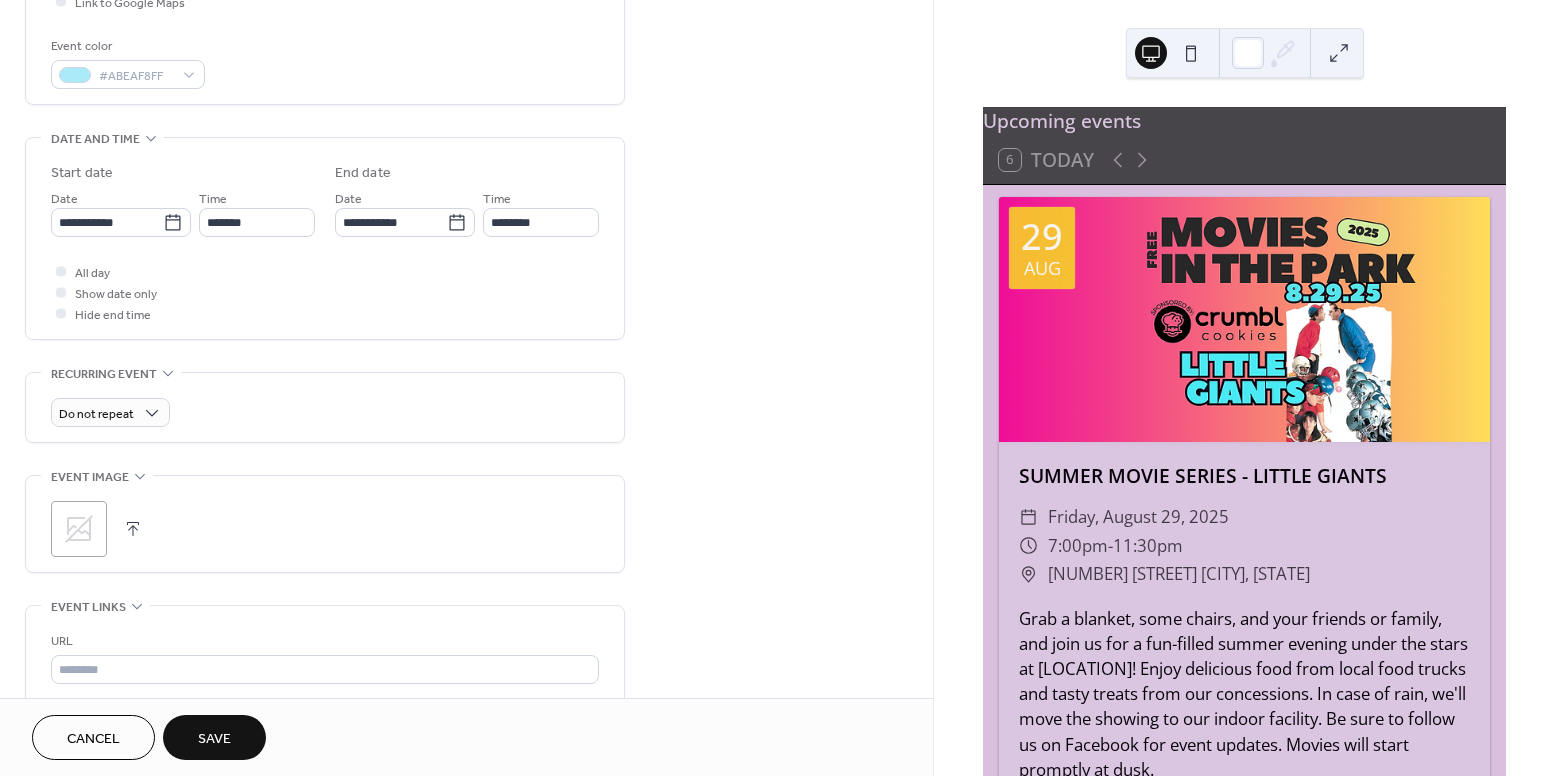 scroll, scrollTop: 516, scrollLeft: 0, axis: vertical 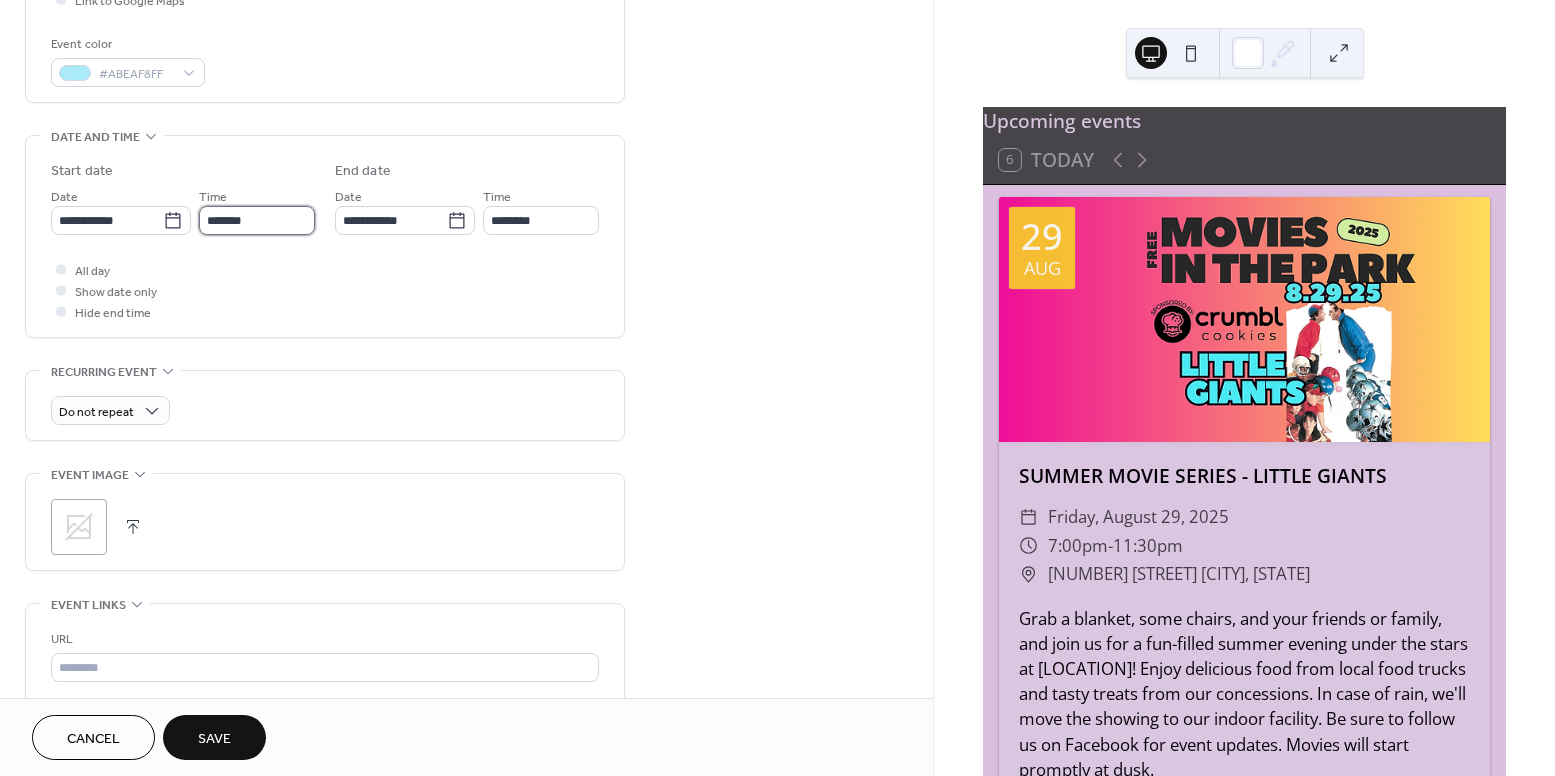 click on "*******" at bounding box center (257, 220) 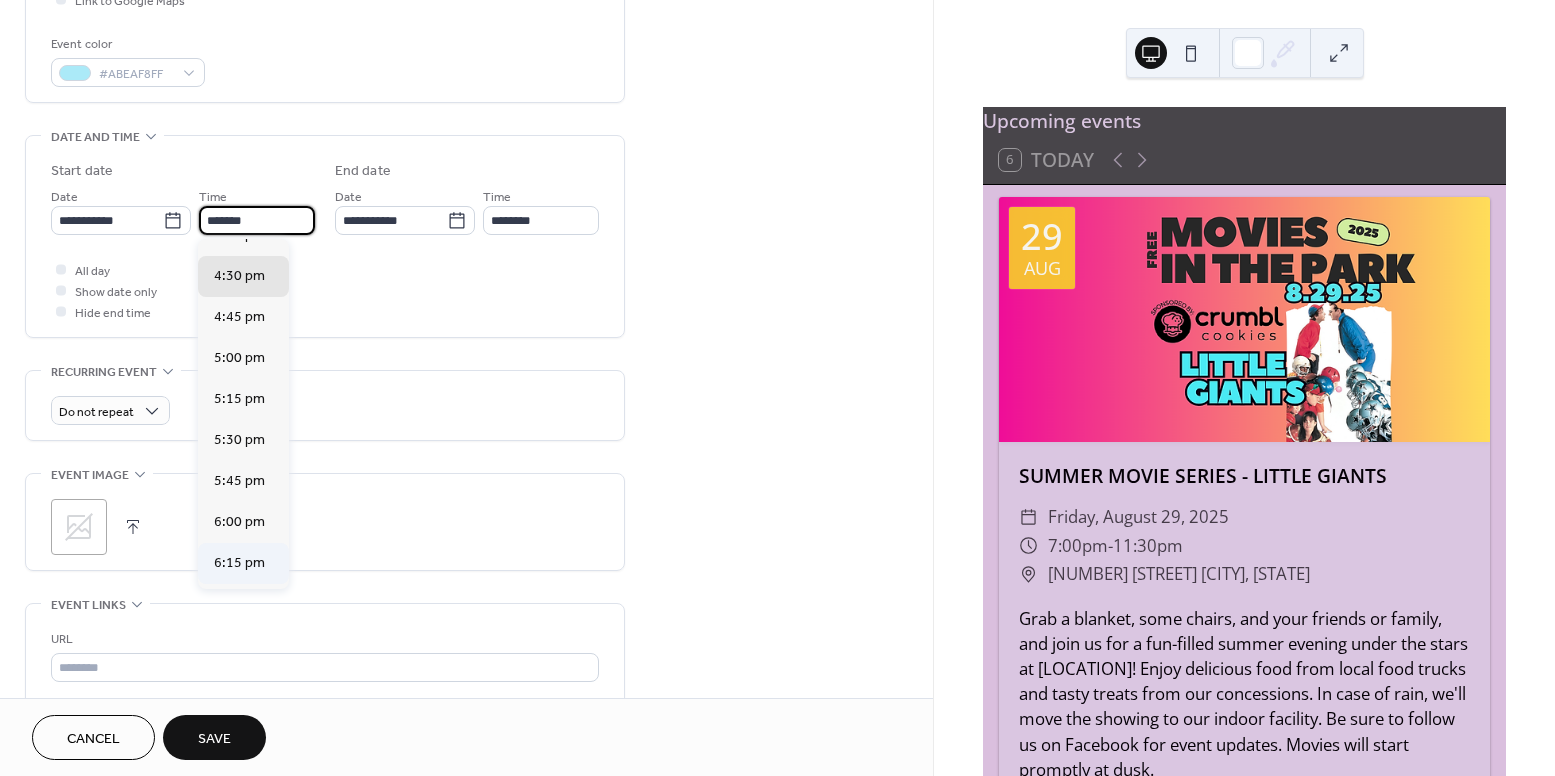 scroll, scrollTop: 2690, scrollLeft: 0, axis: vertical 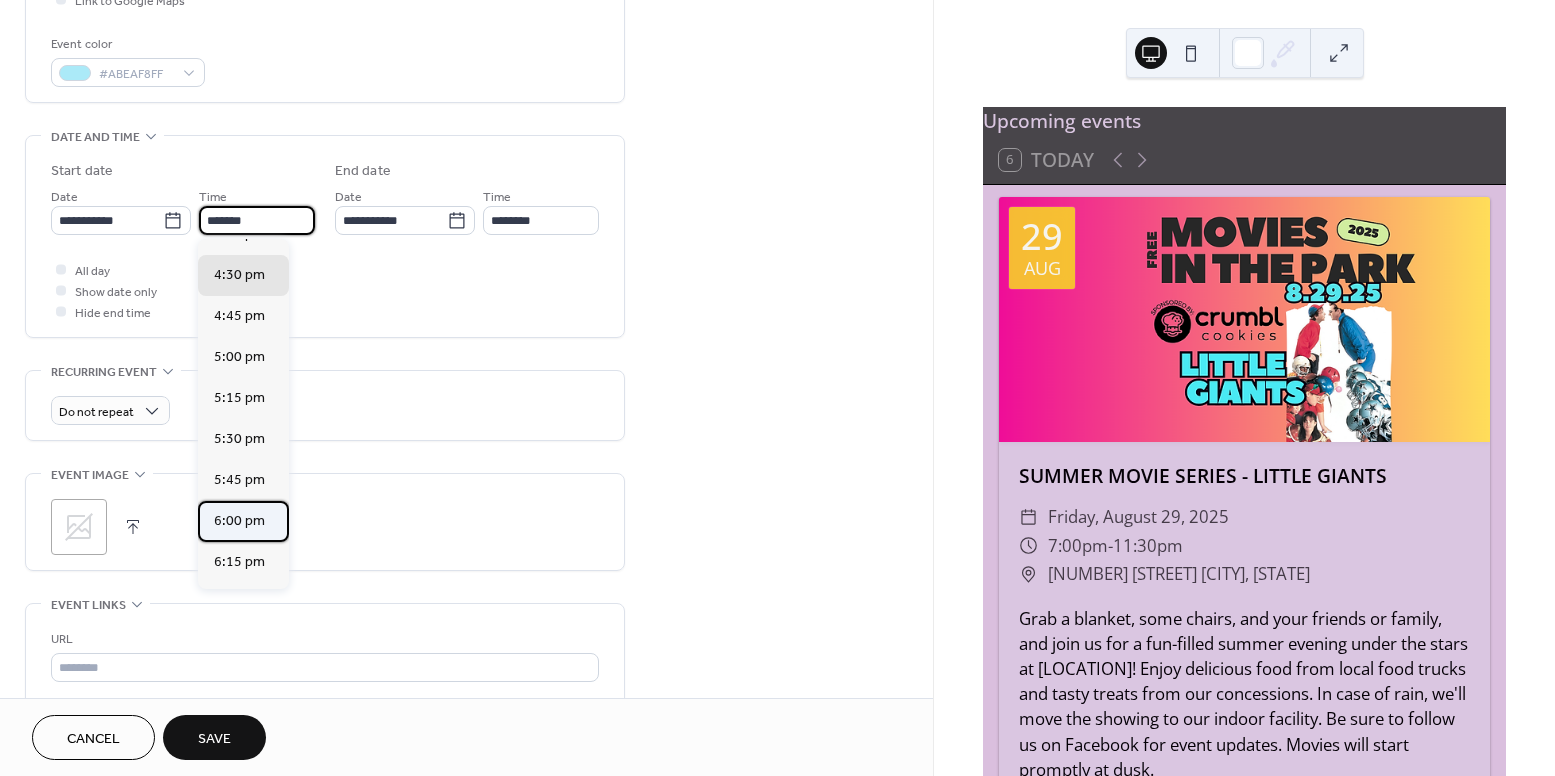 click on "6:00 pm" at bounding box center [239, 521] 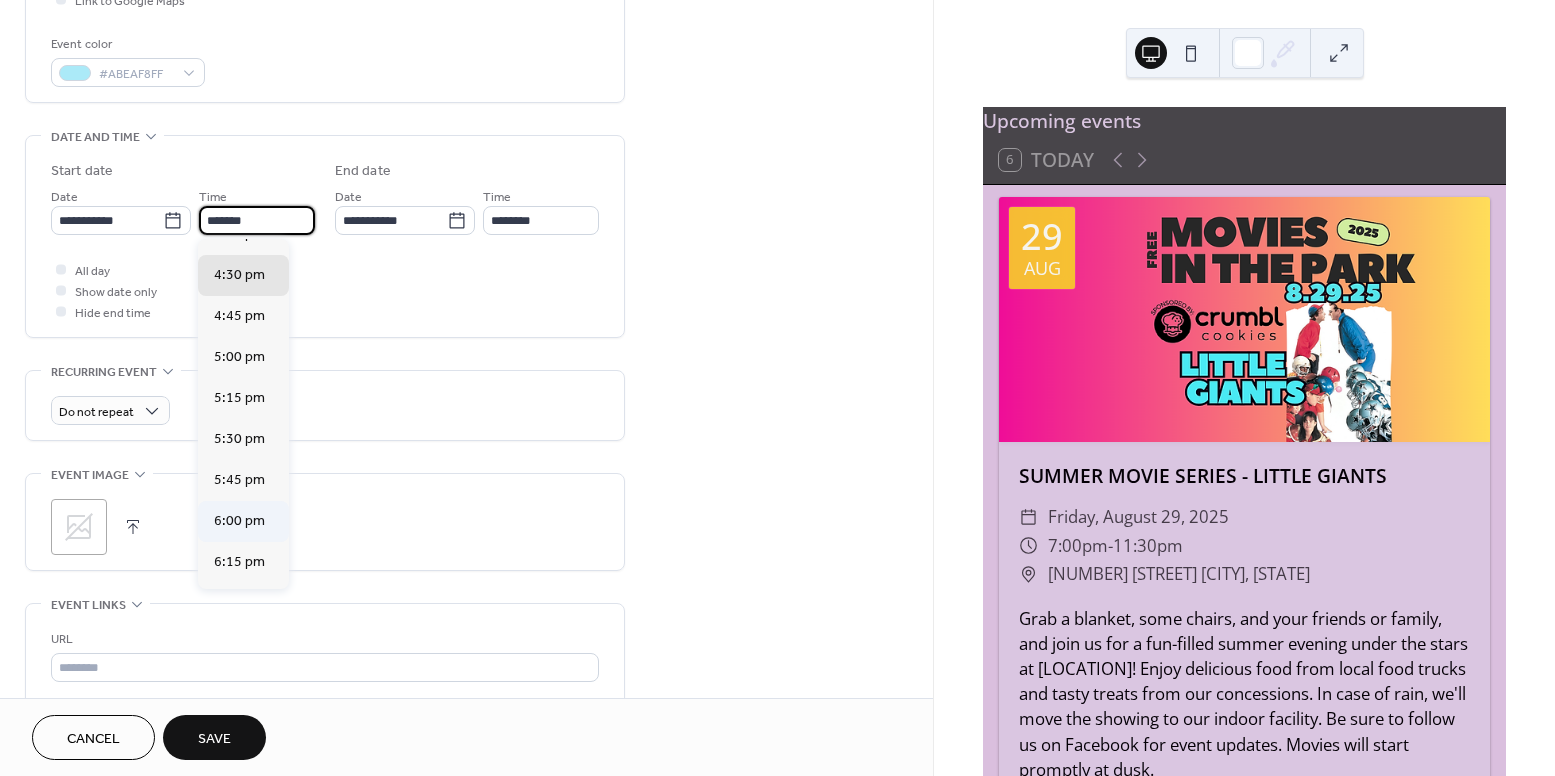 type on "*******" 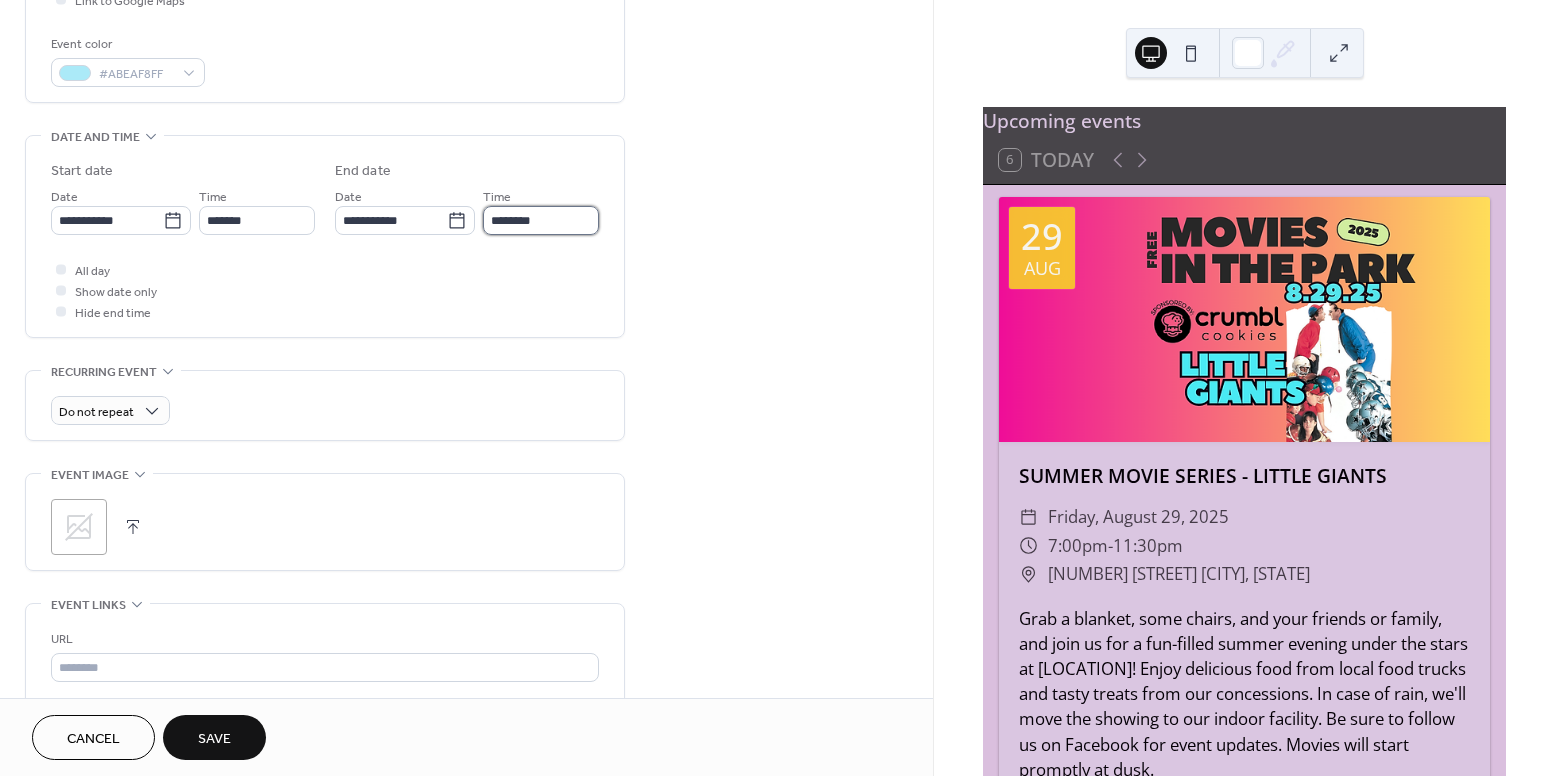 click on "********" at bounding box center [541, 220] 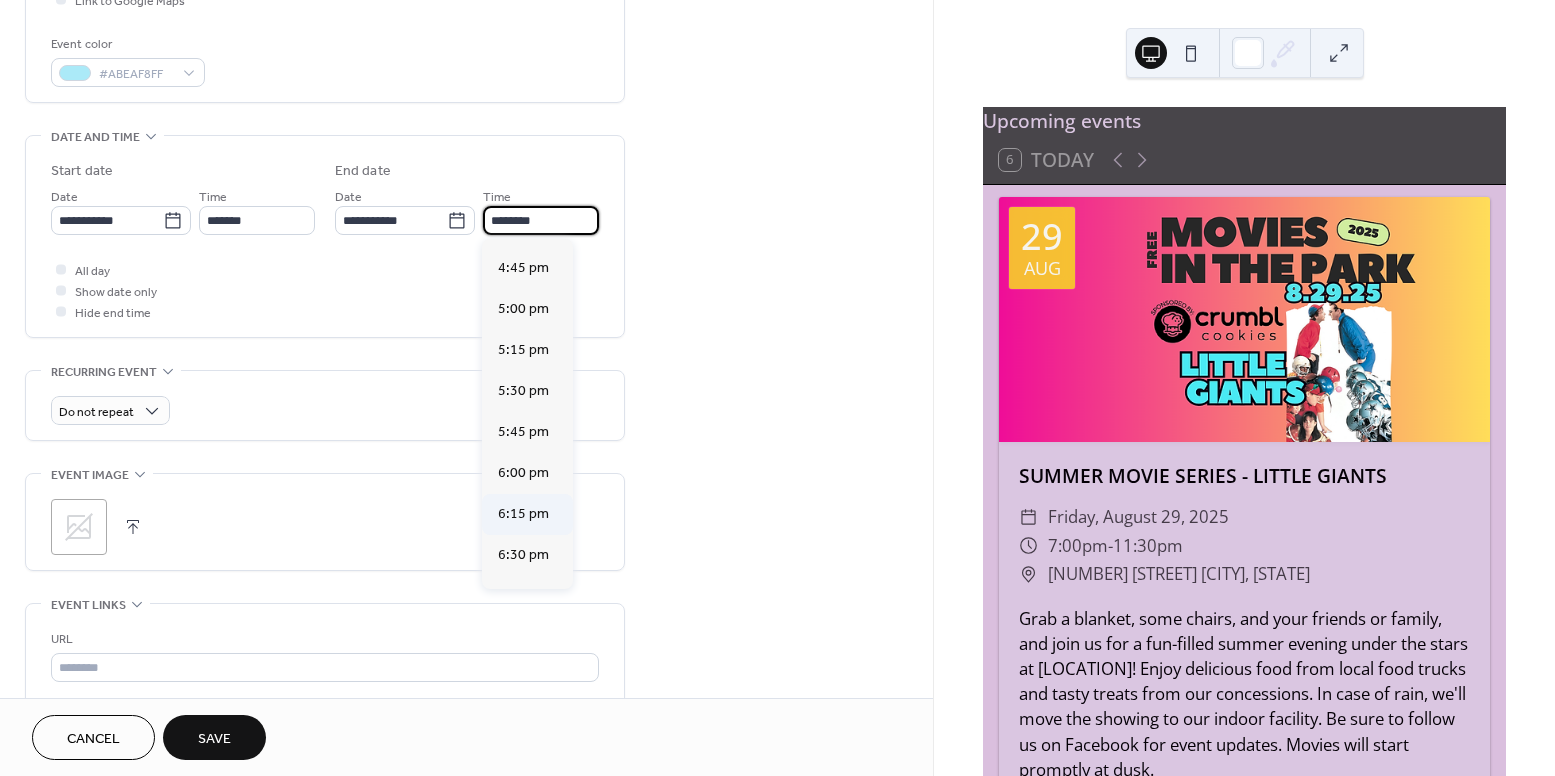scroll, scrollTop: 2737, scrollLeft: 0, axis: vertical 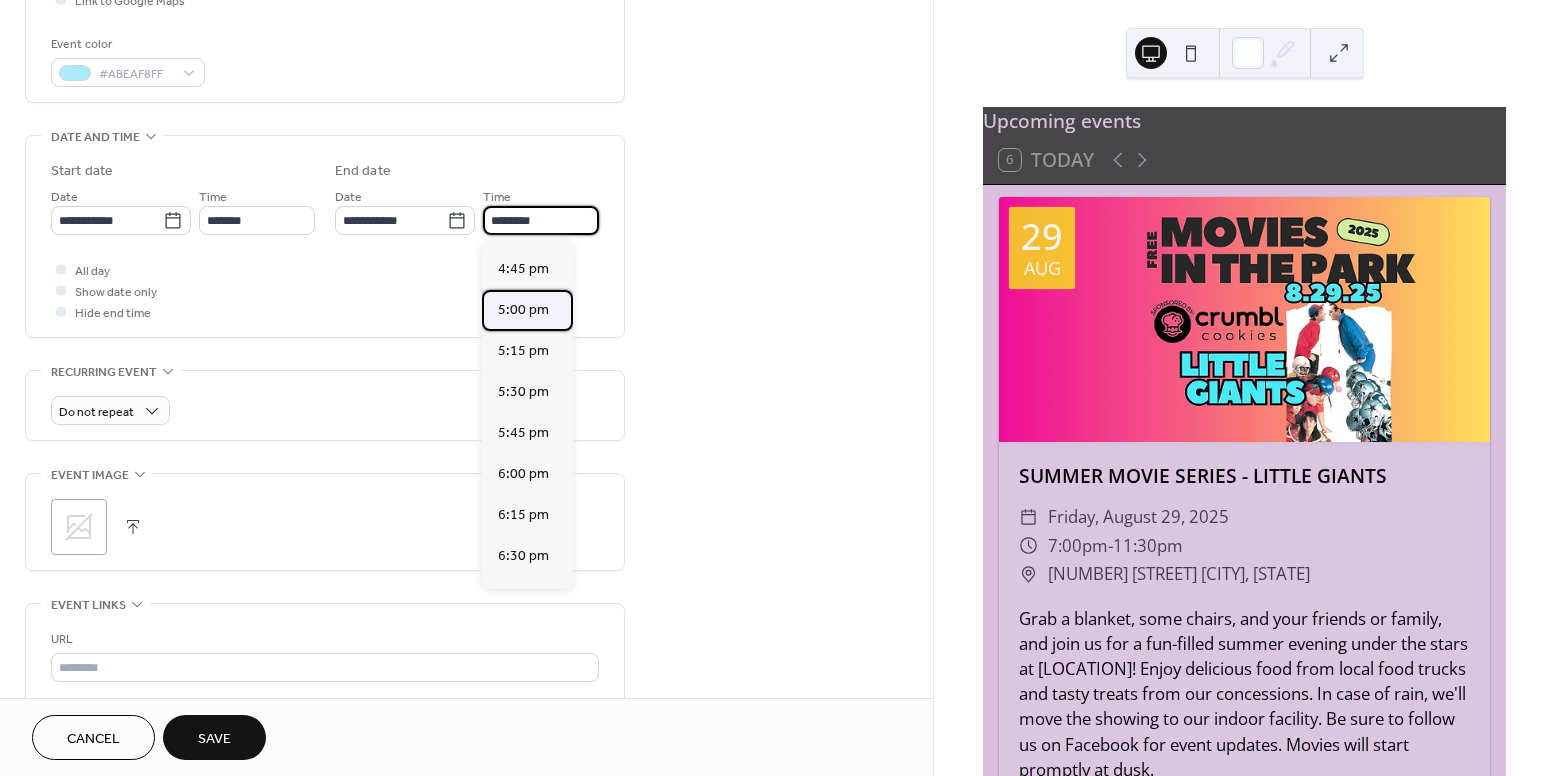 click on "5:00 pm" at bounding box center [523, 310] 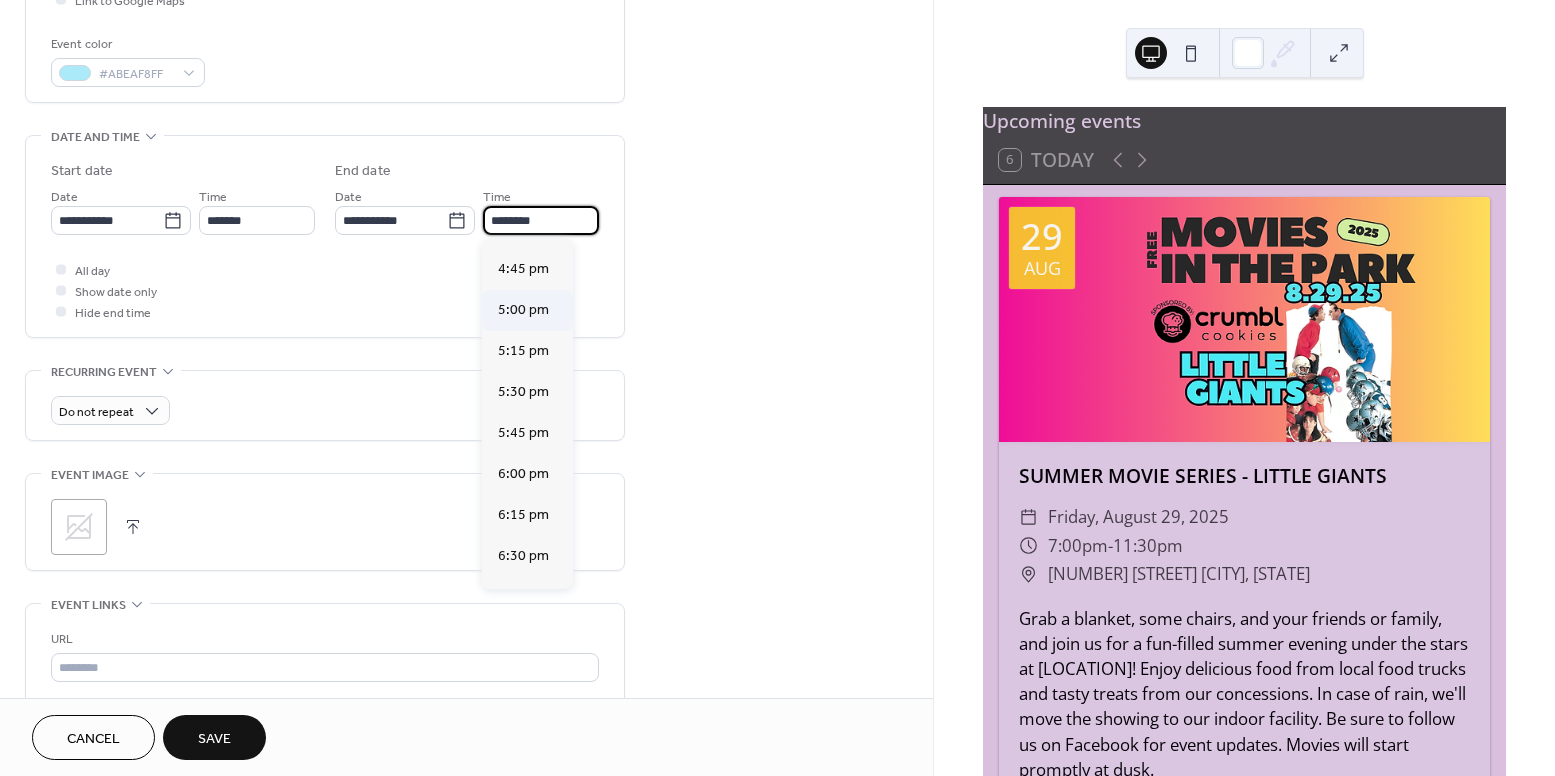 type on "*******" 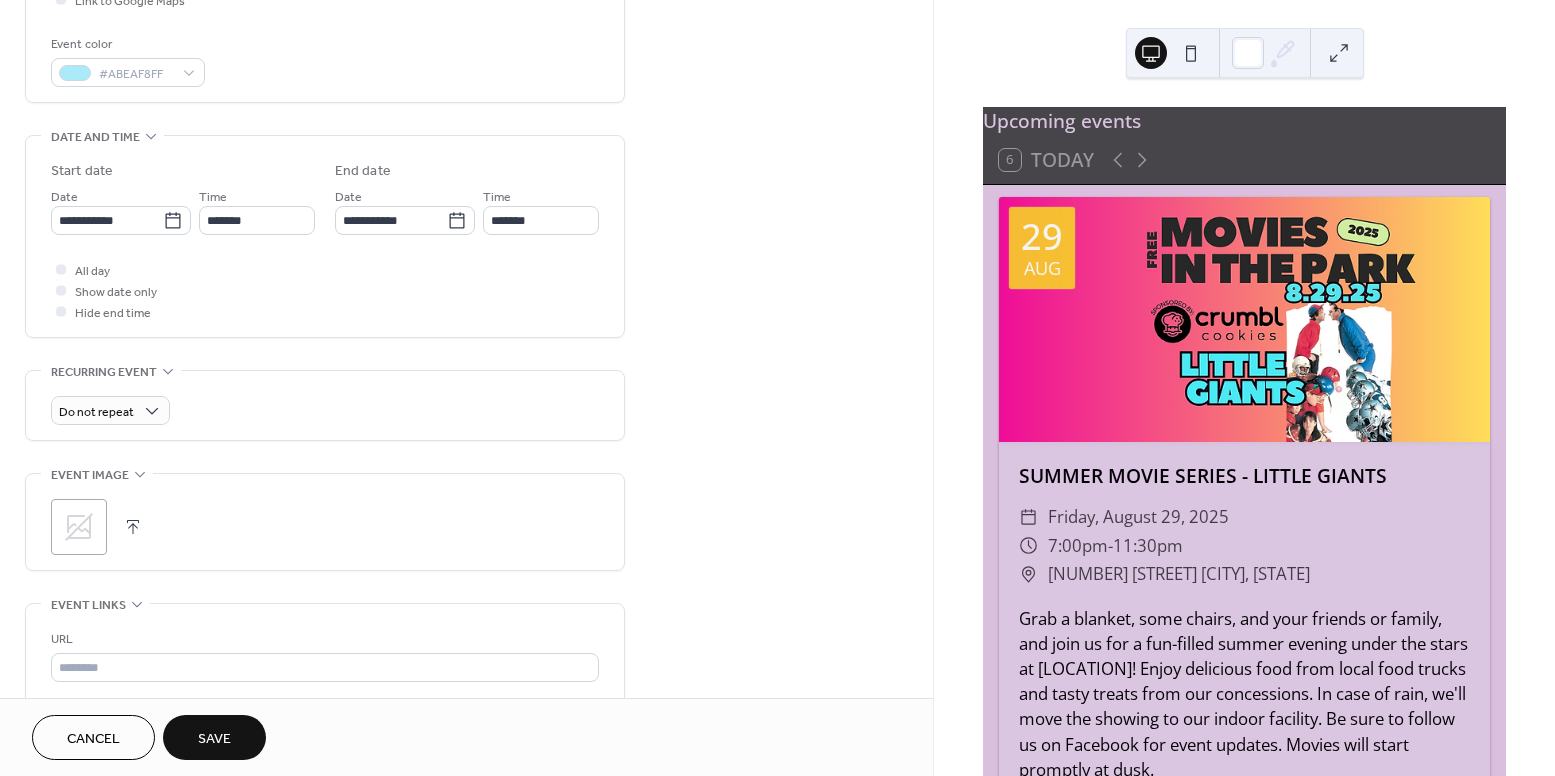 click on "All day Show date only Hide end time" at bounding box center [325, 290] 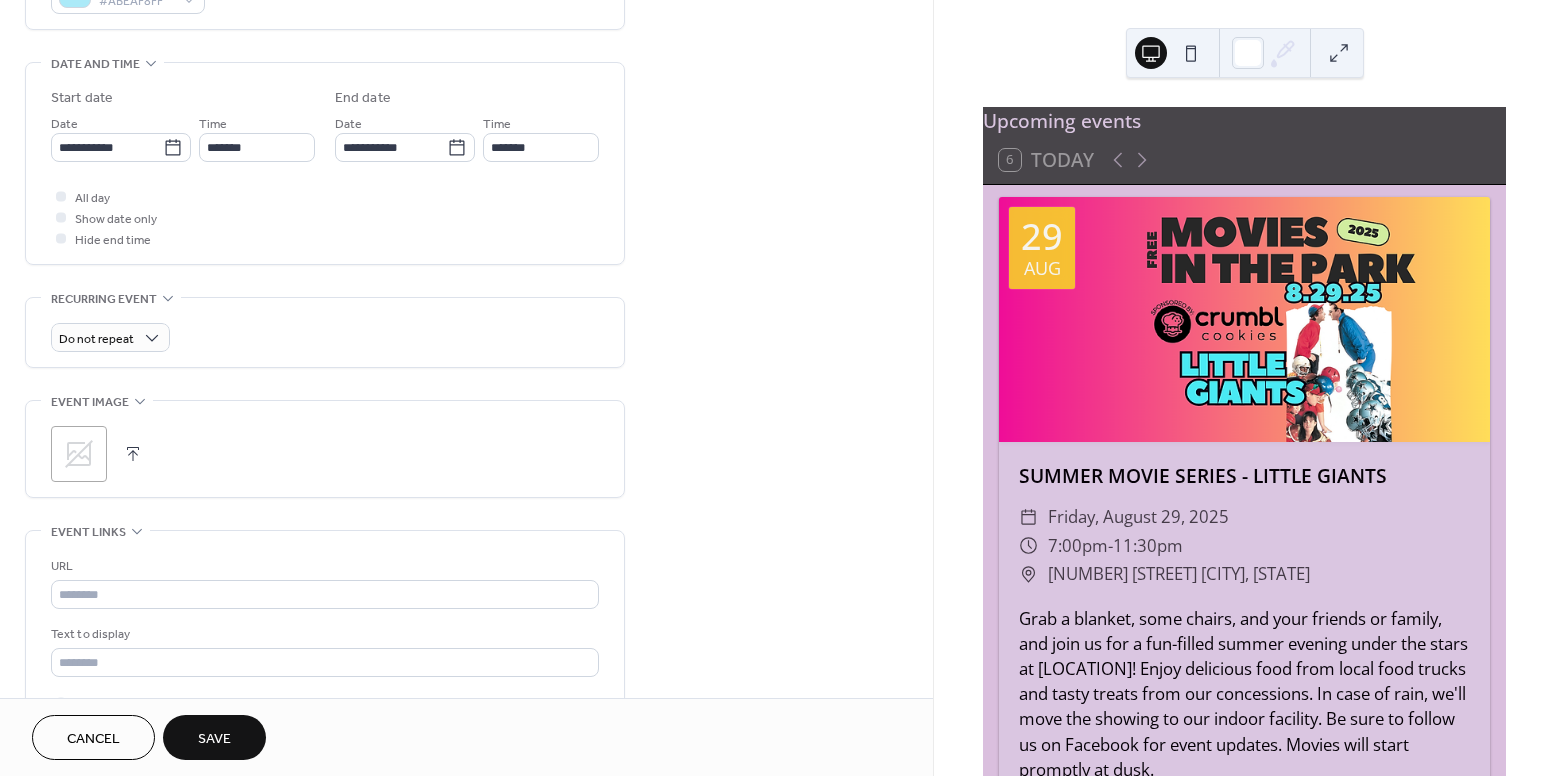 scroll, scrollTop: 590, scrollLeft: 0, axis: vertical 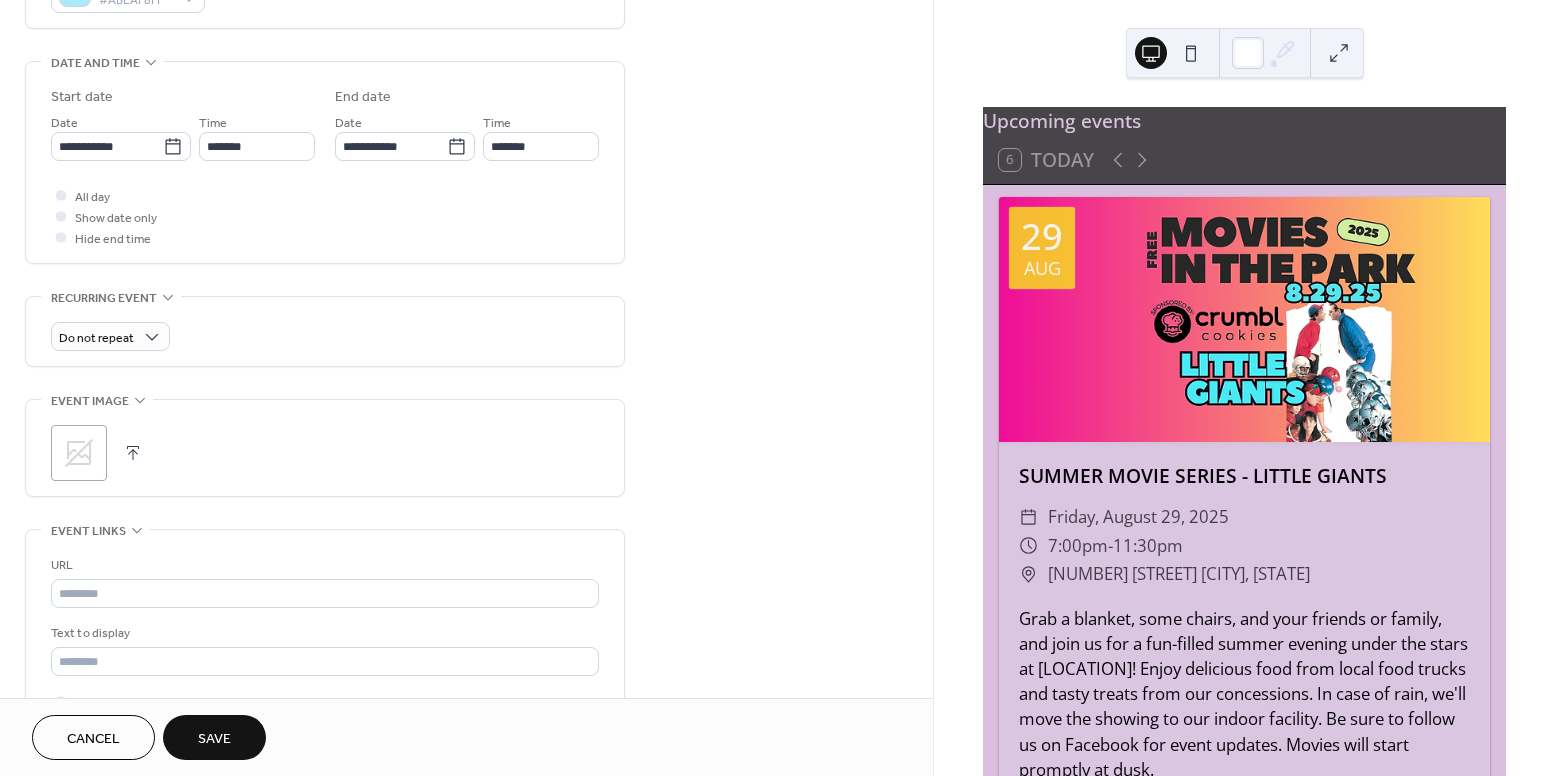 click at bounding box center (133, 453) 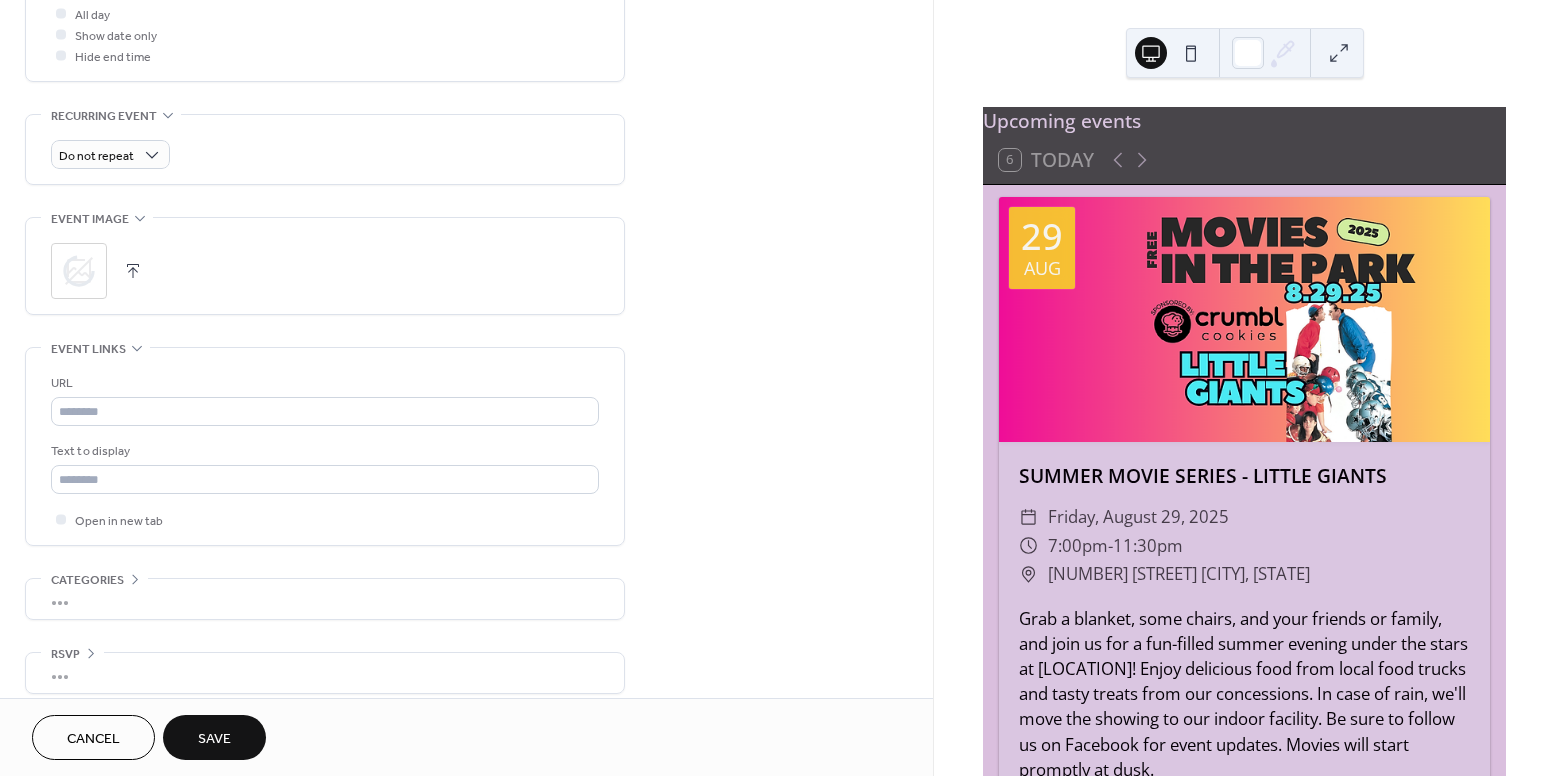 scroll, scrollTop: 788, scrollLeft: 0, axis: vertical 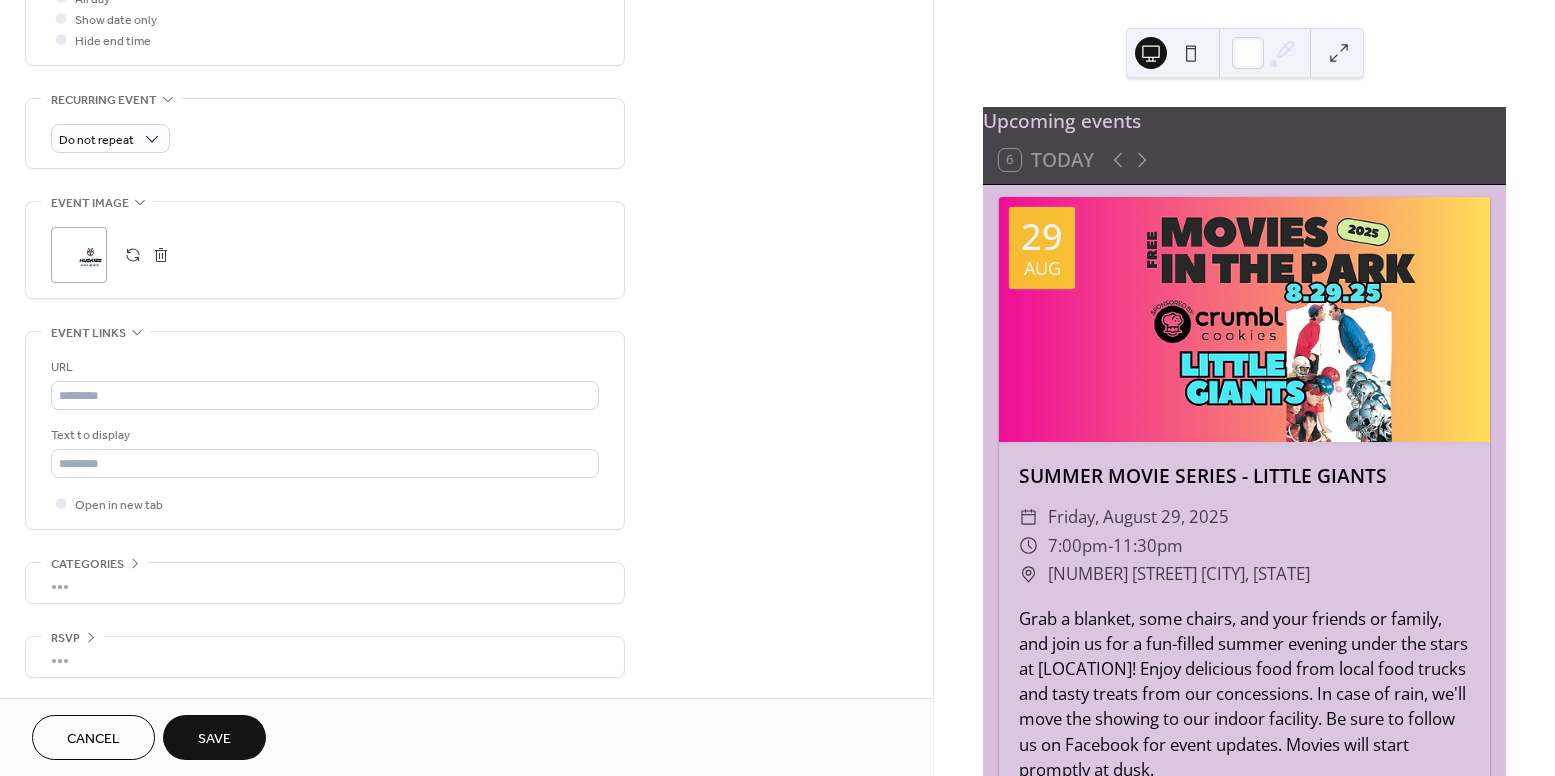 click on "Save" at bounding box center [214, 739] 